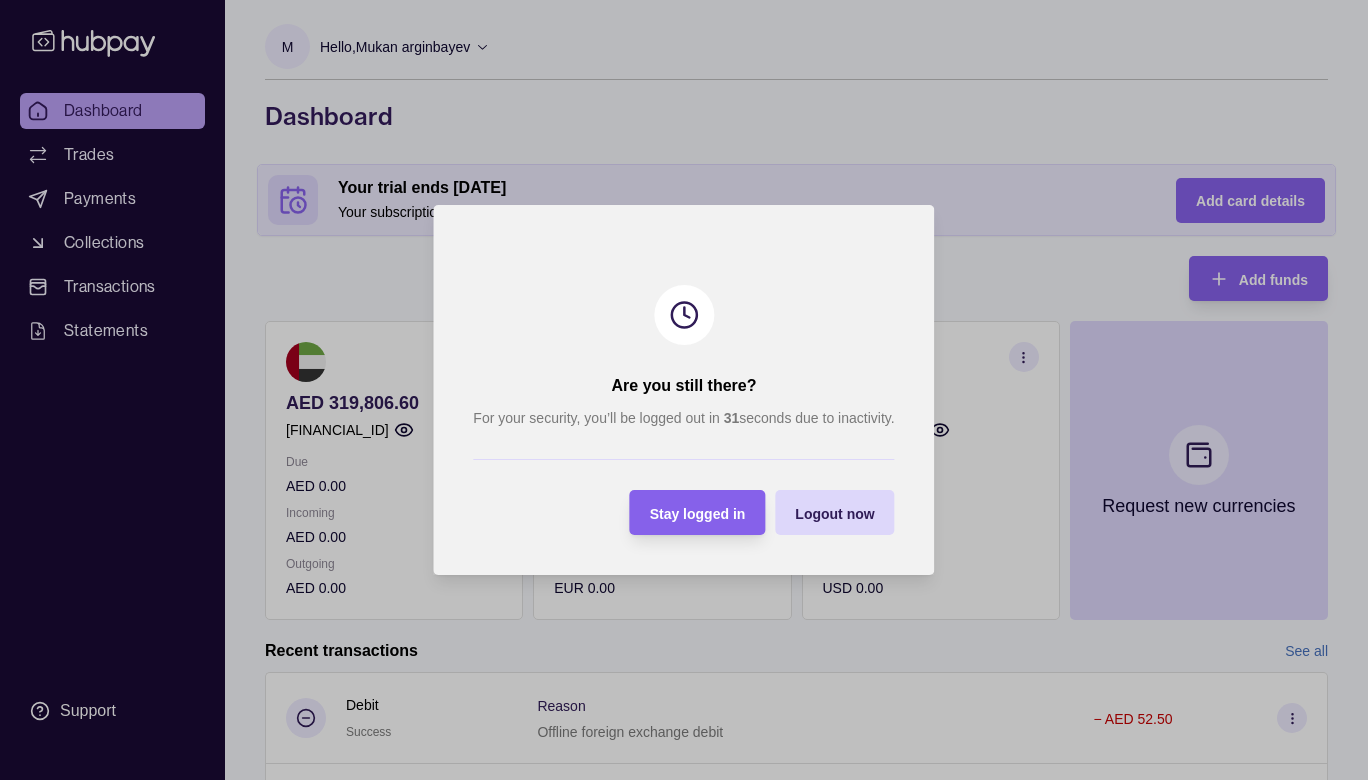 scroll, scrollTop: 0, scrollLeft: 0, axis: both 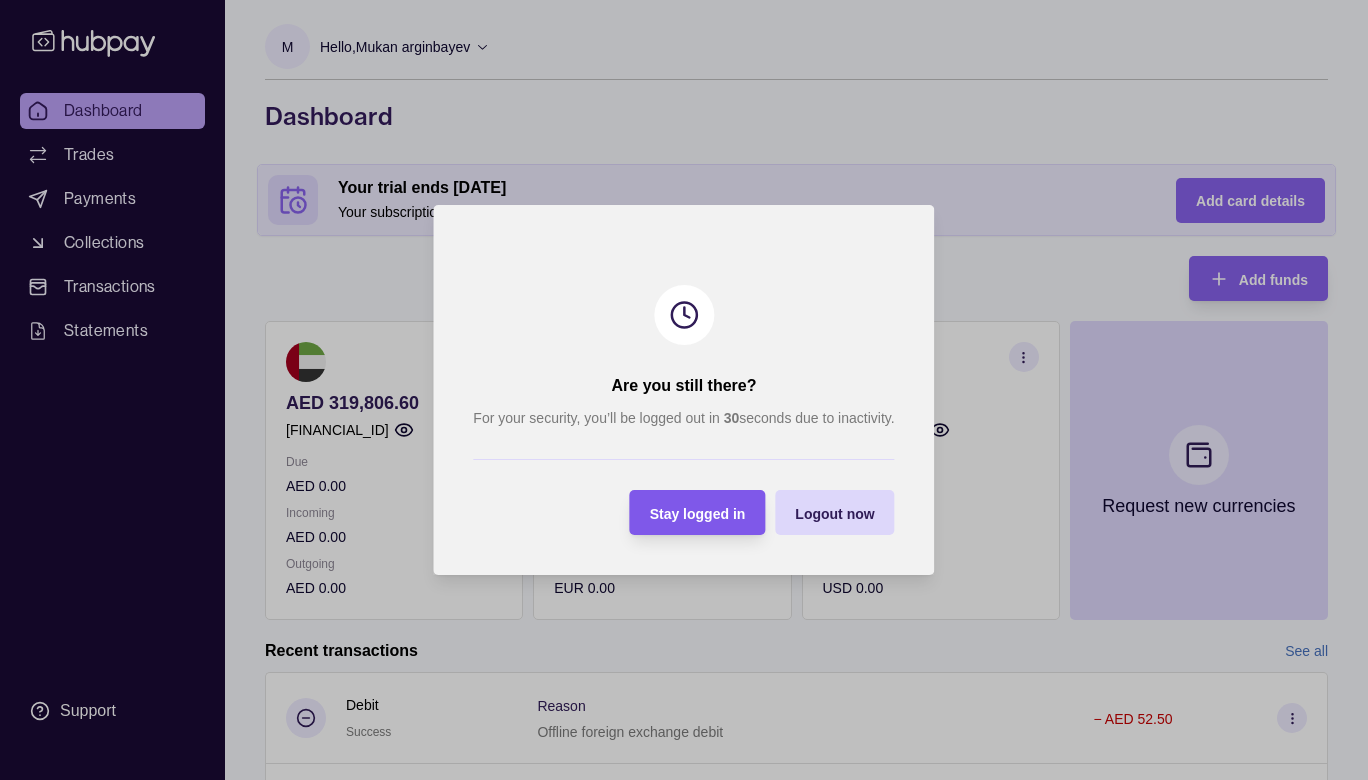 click on "Stay logged in" at bounding box center (683, 512) 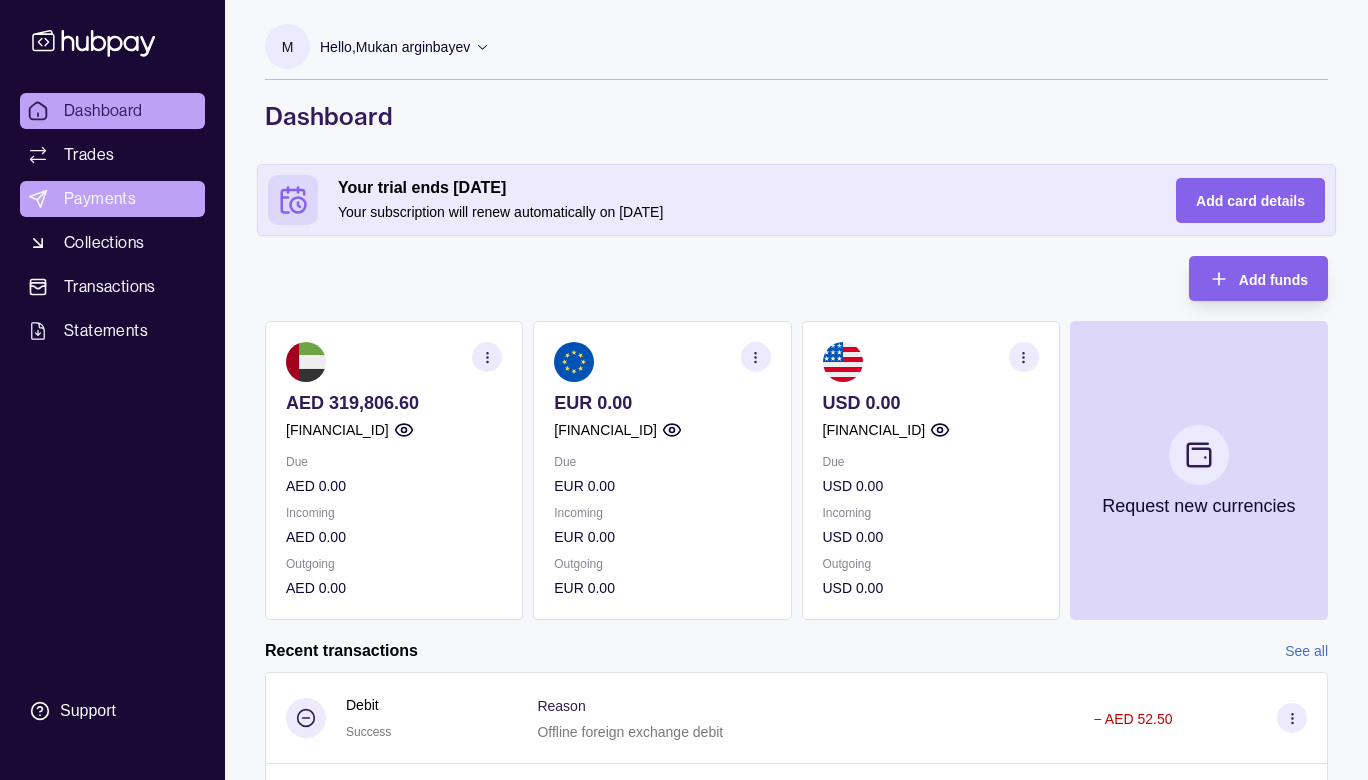 click on "Payments" at bounding box center [100, 199] 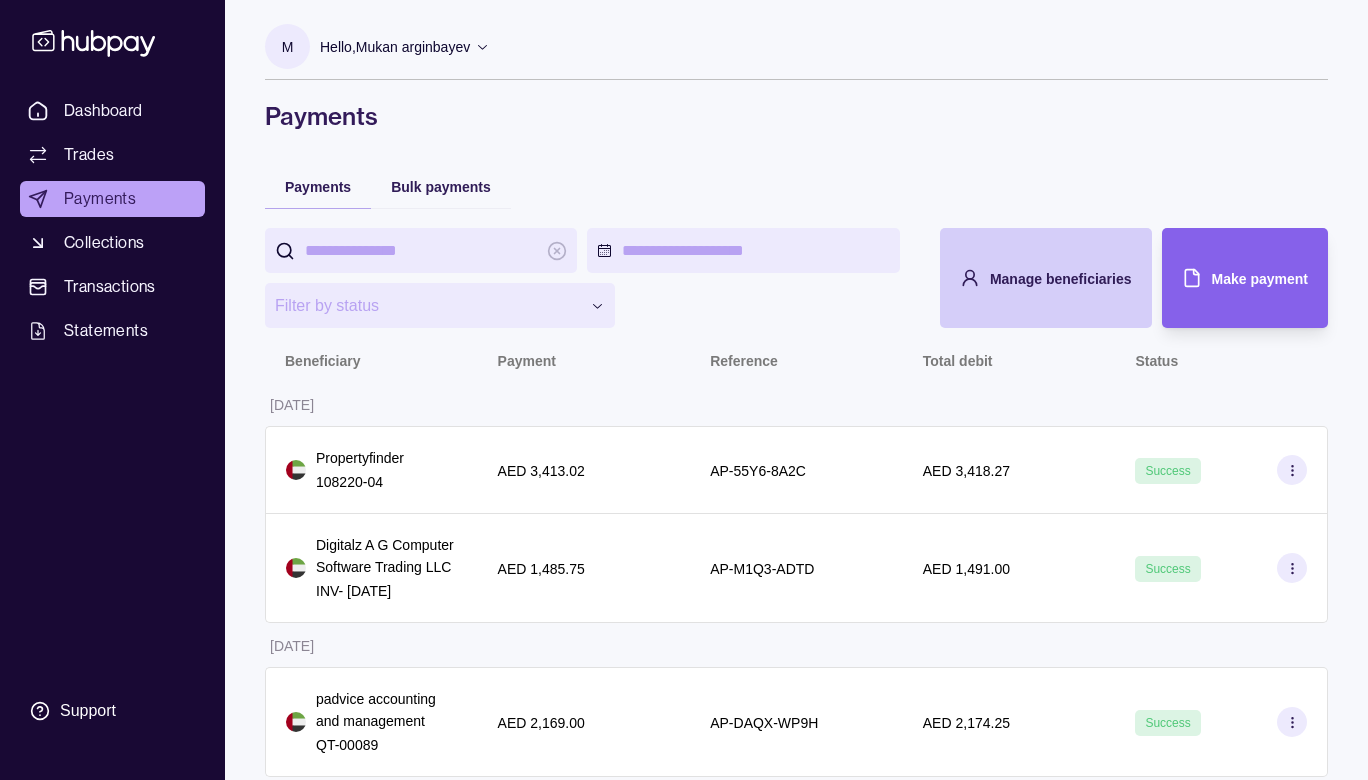click on "Manage beneficiaries" at bounding box center (1031, 278) 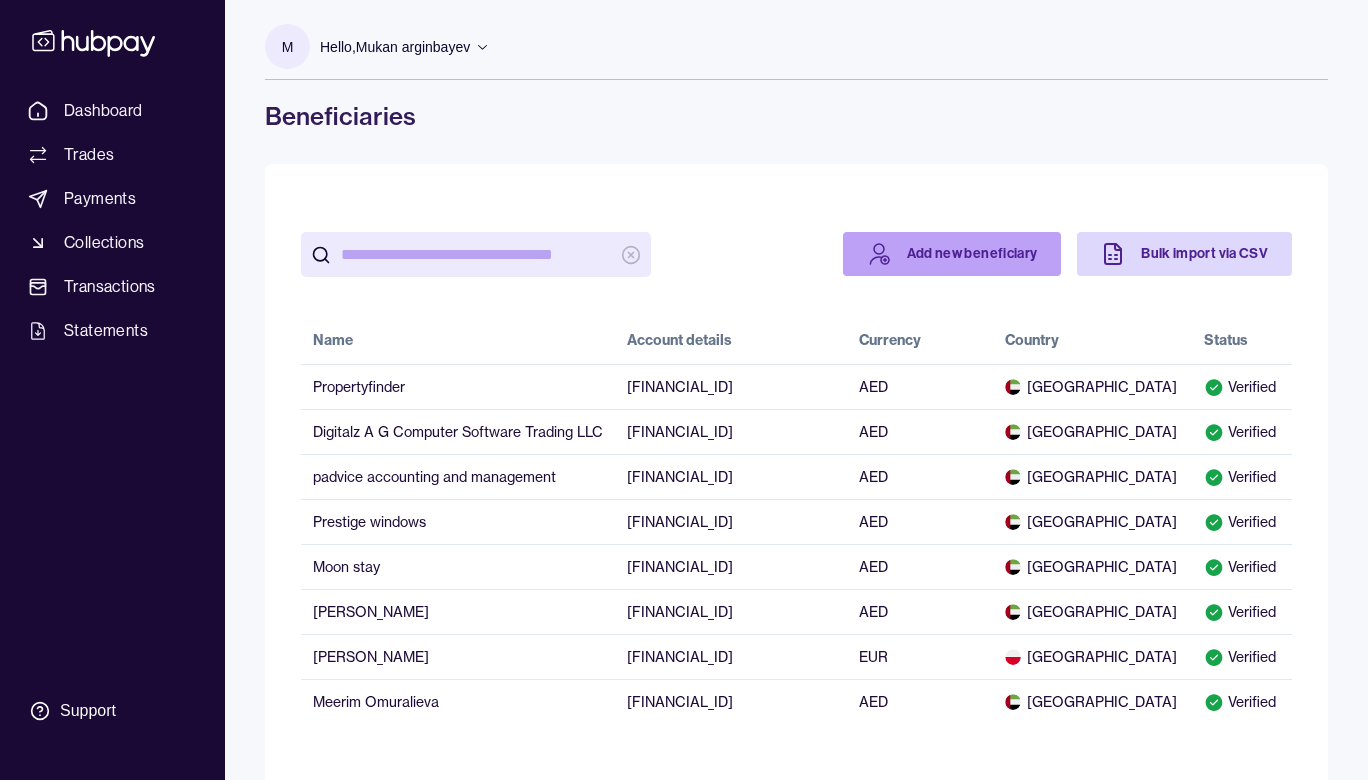 click on "Add new beneficiary" at bounding box center (952, 254) 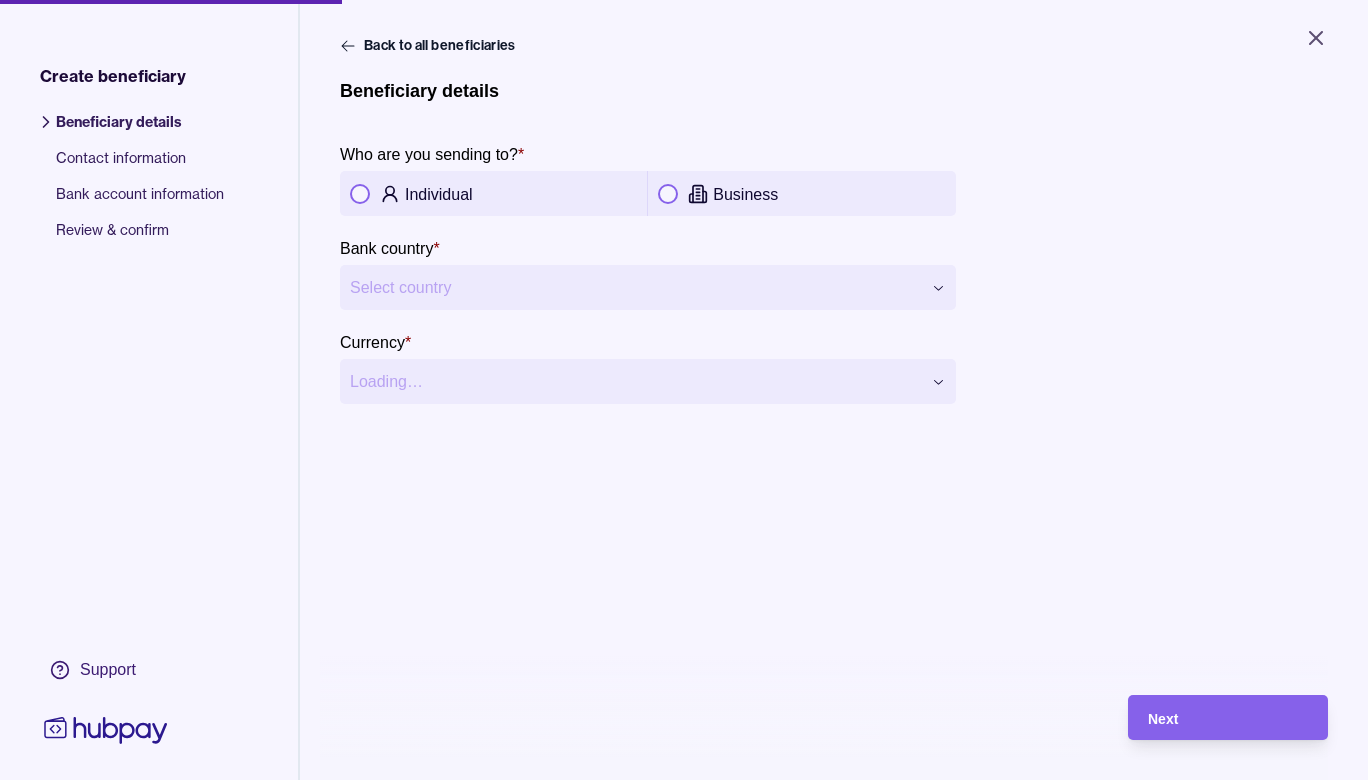 click at bounding box center [668, 194] 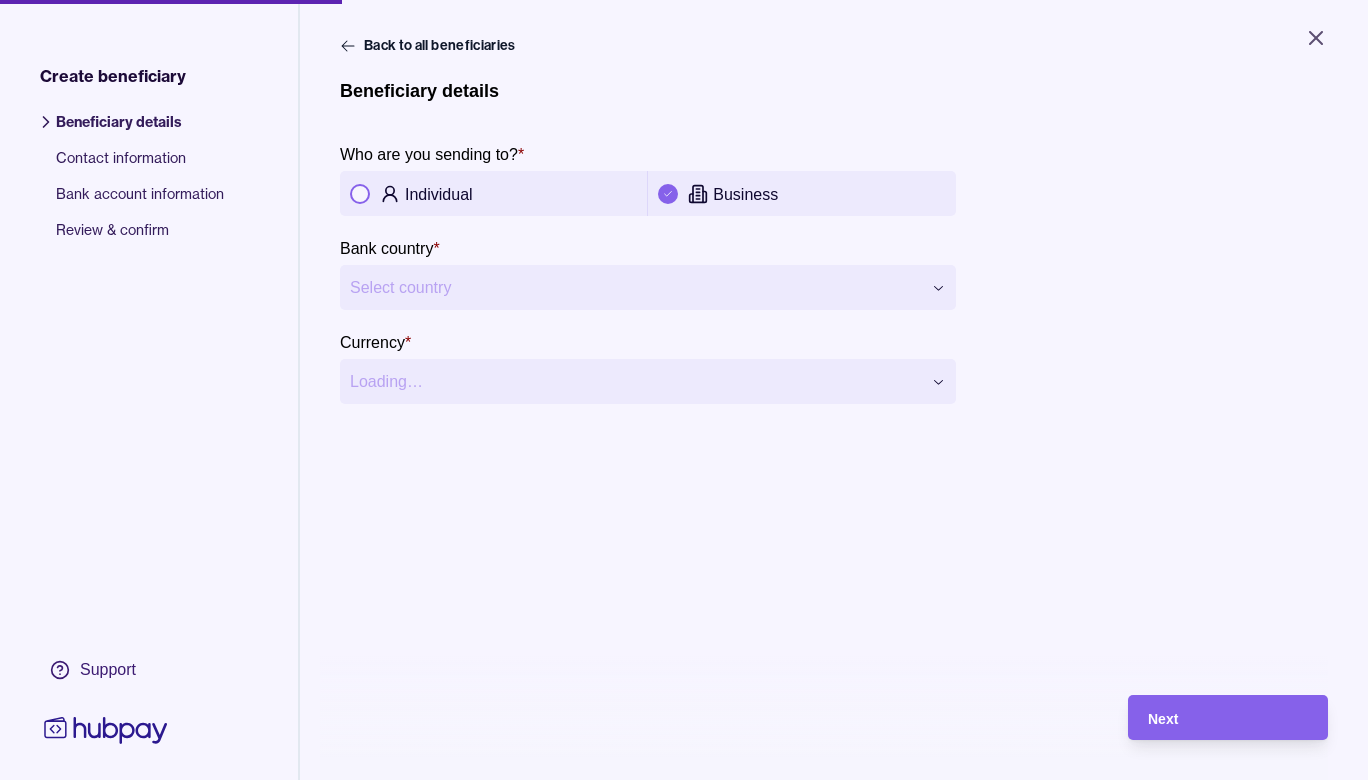 click on "**********" at bounding box center [684, 390] 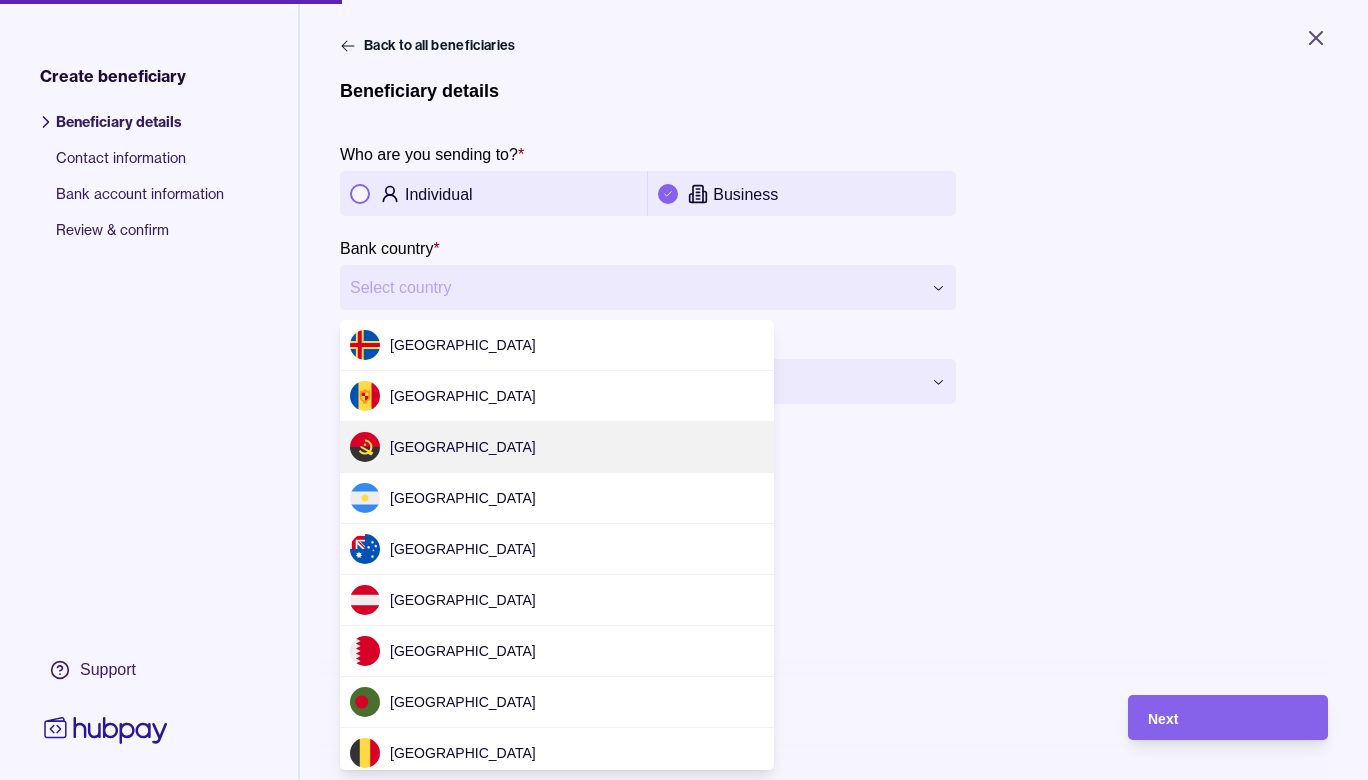 scroll, scrollTop: 5870, scrollLeft: 0, axis: vertical 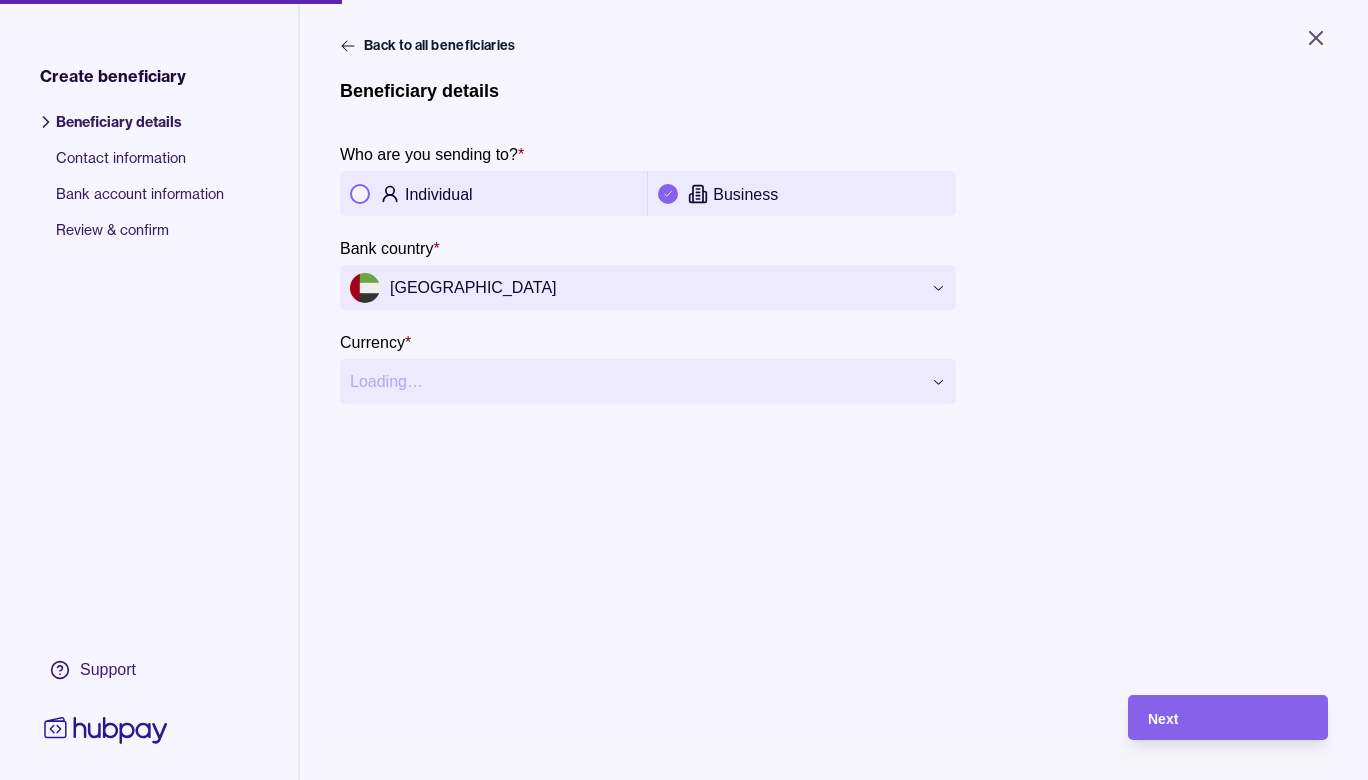 click on "**********" at bounding box center (684, 390) 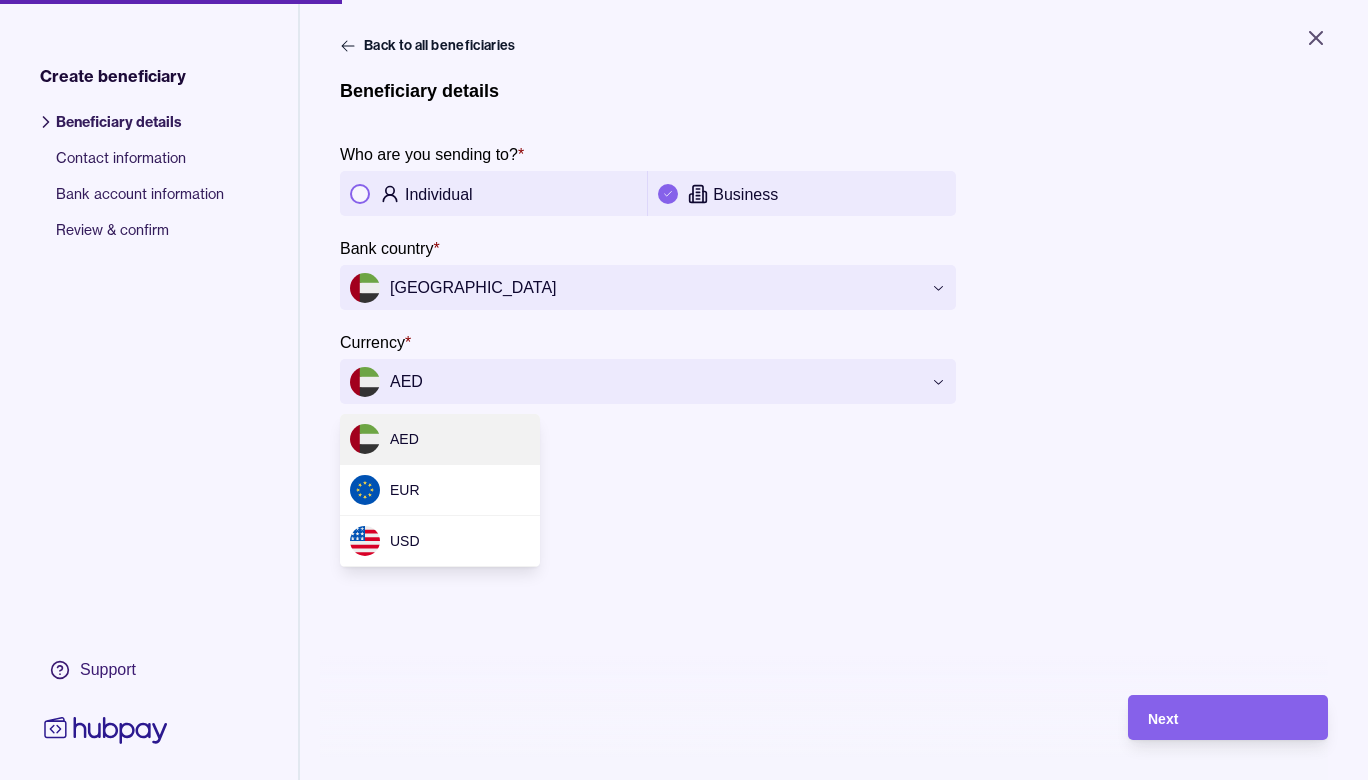 click on "**********" at bounding box center [684, 390] 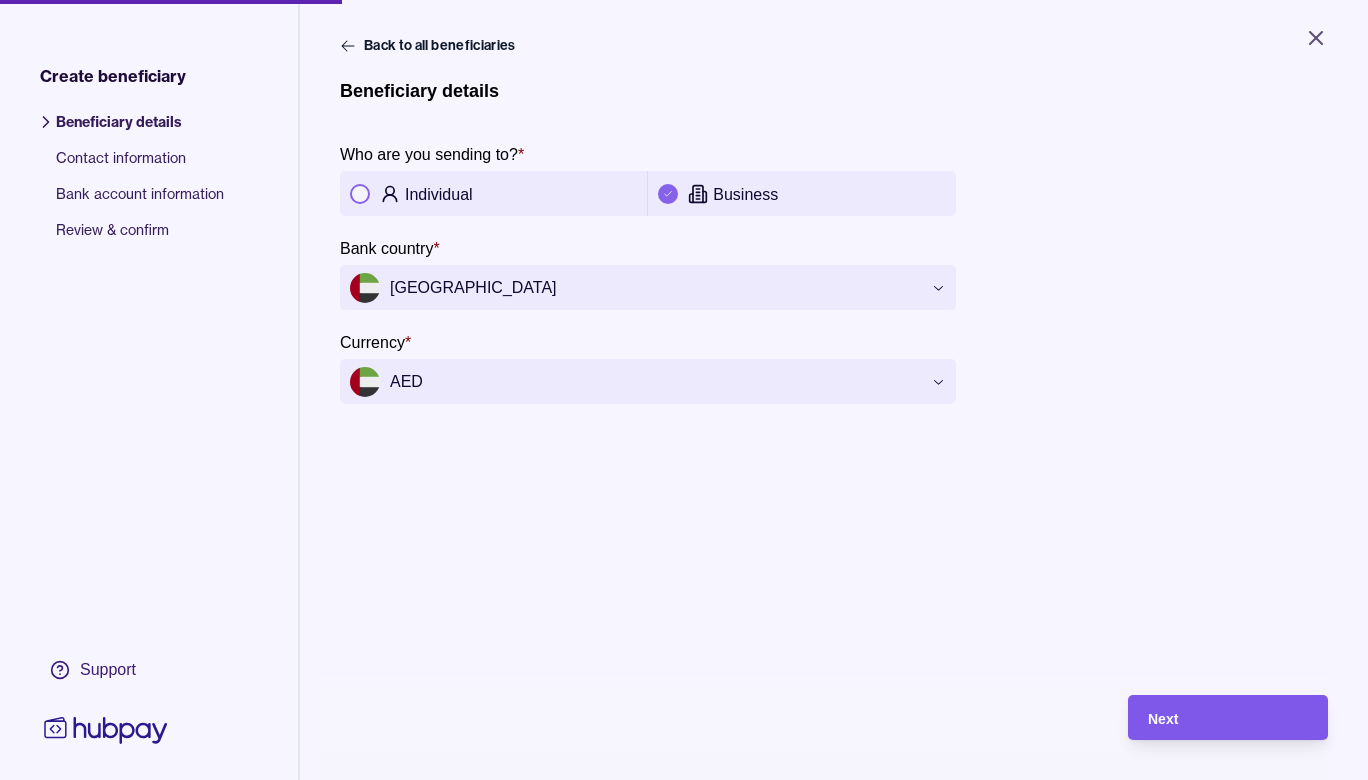 click on "Next" at bounding box center (1228, 718) 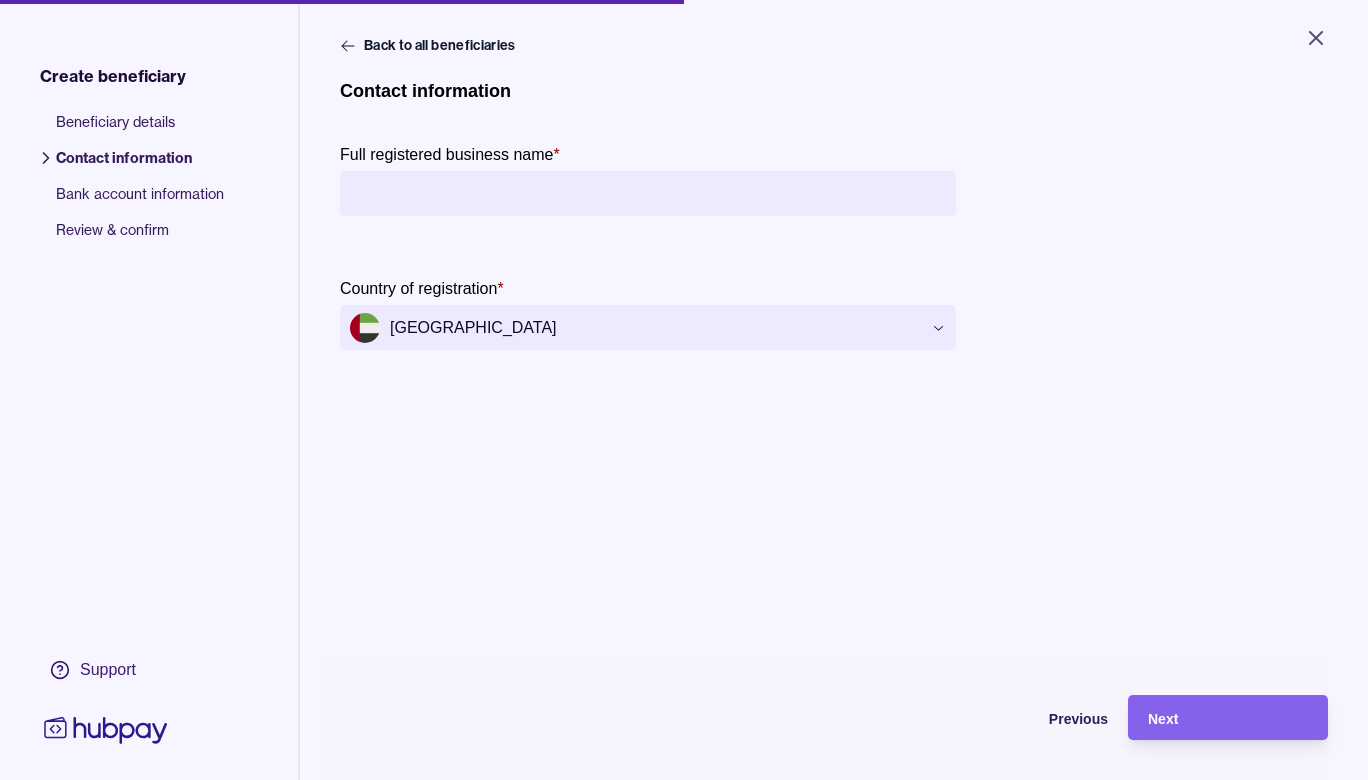 click on "Full registered business name  *" at bounding box center [648, 193] 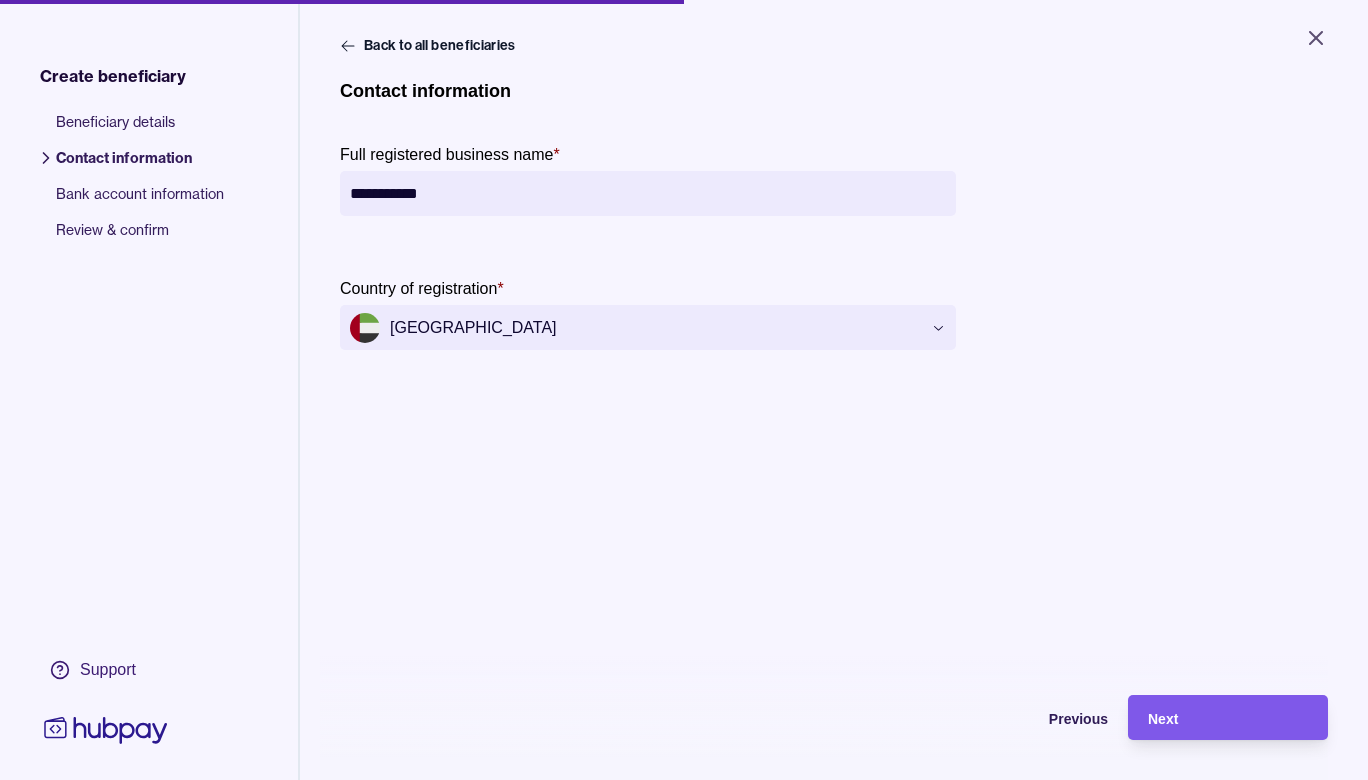 type on "**********" 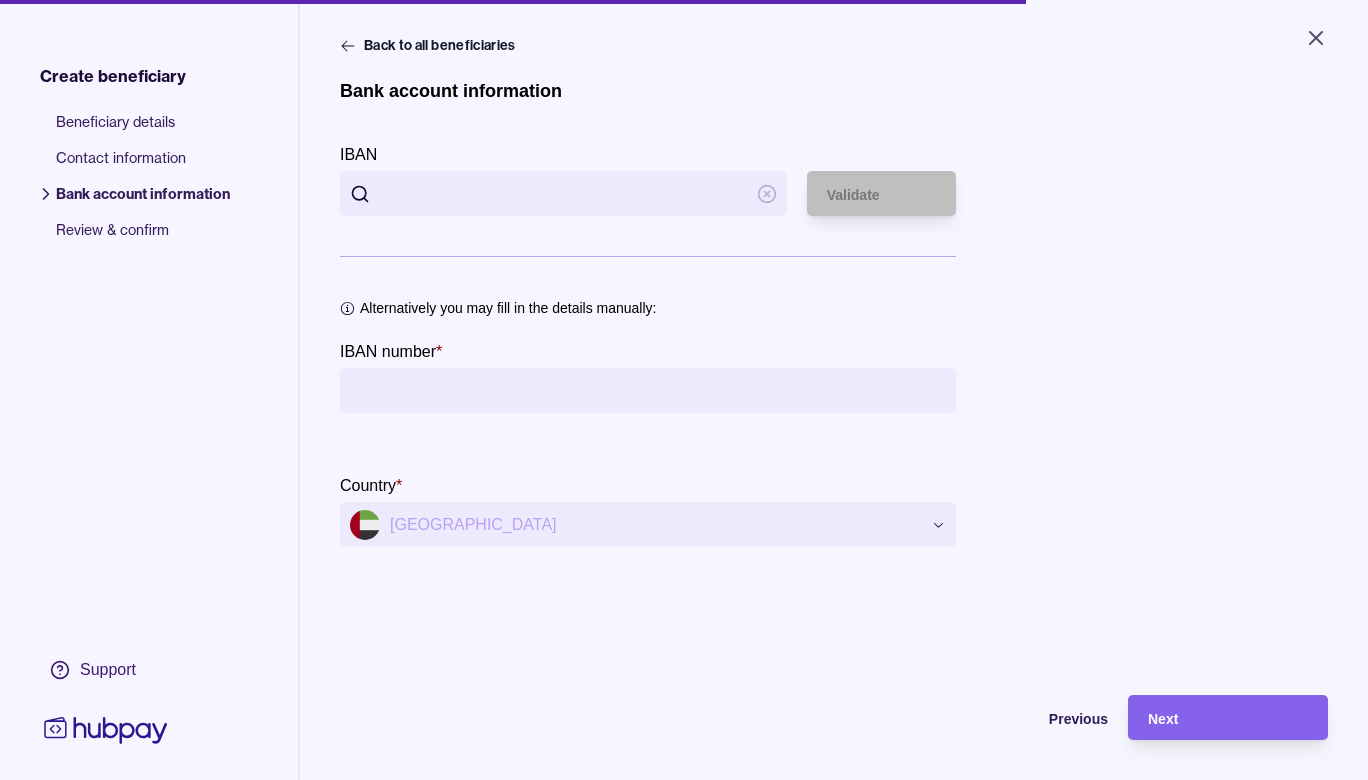 click on "IBAN" at bounding box center (563, 193) 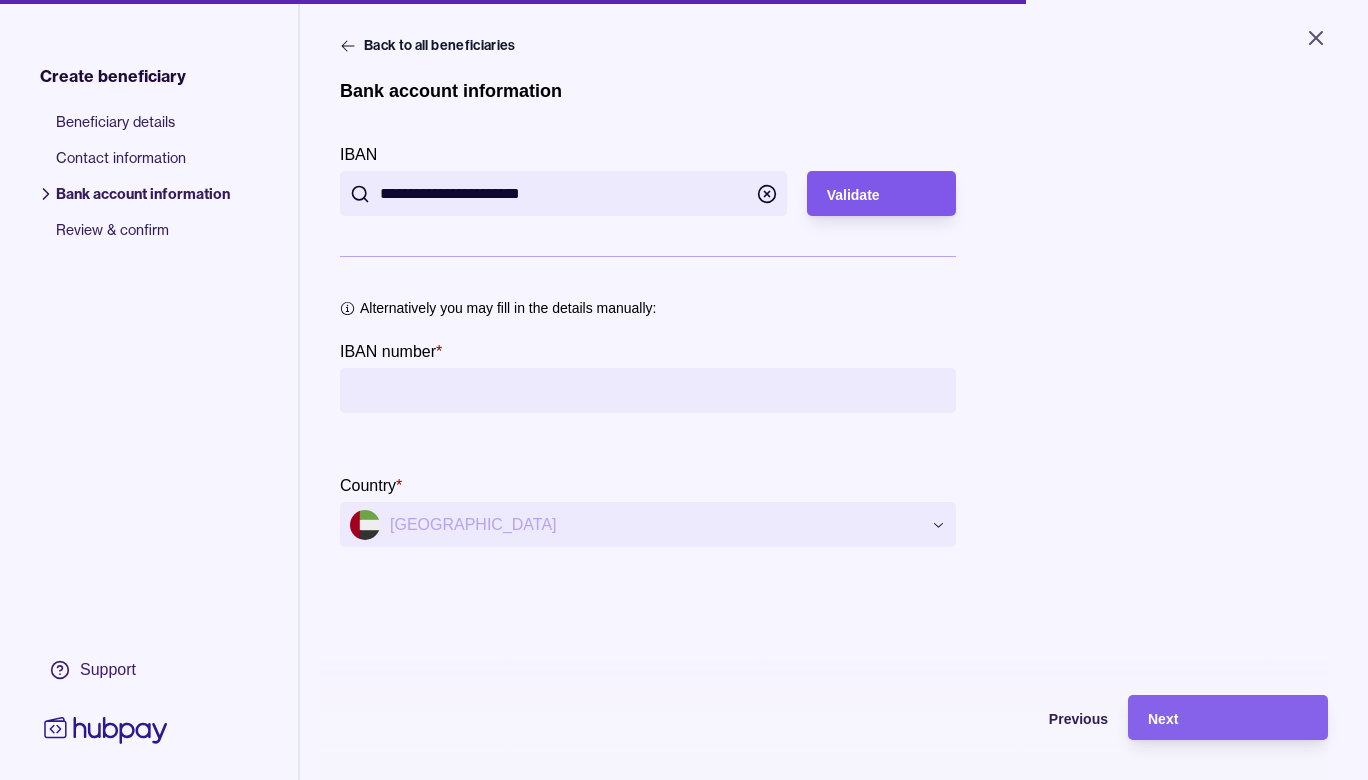 click on "Validate" at bounding box center [881, 194] 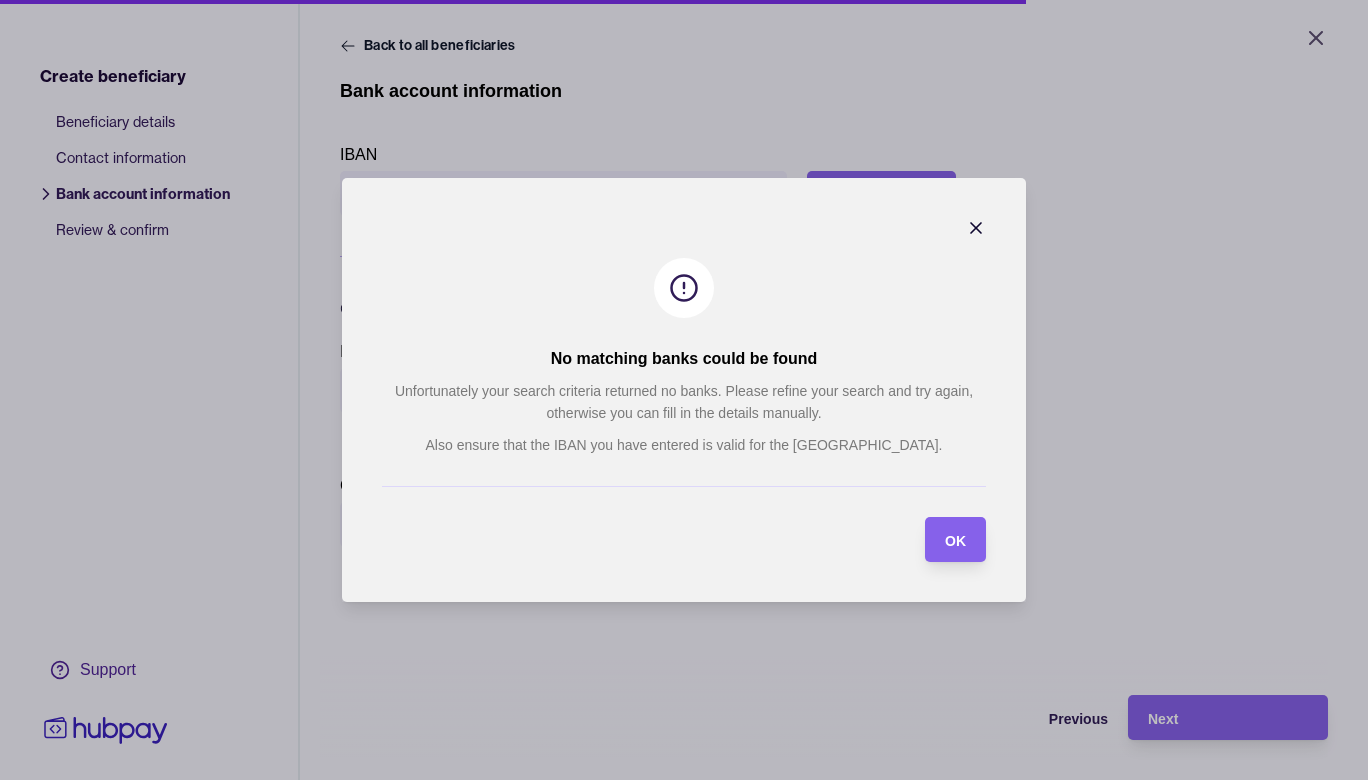 click on "OK" at bounding box center [955, 541] 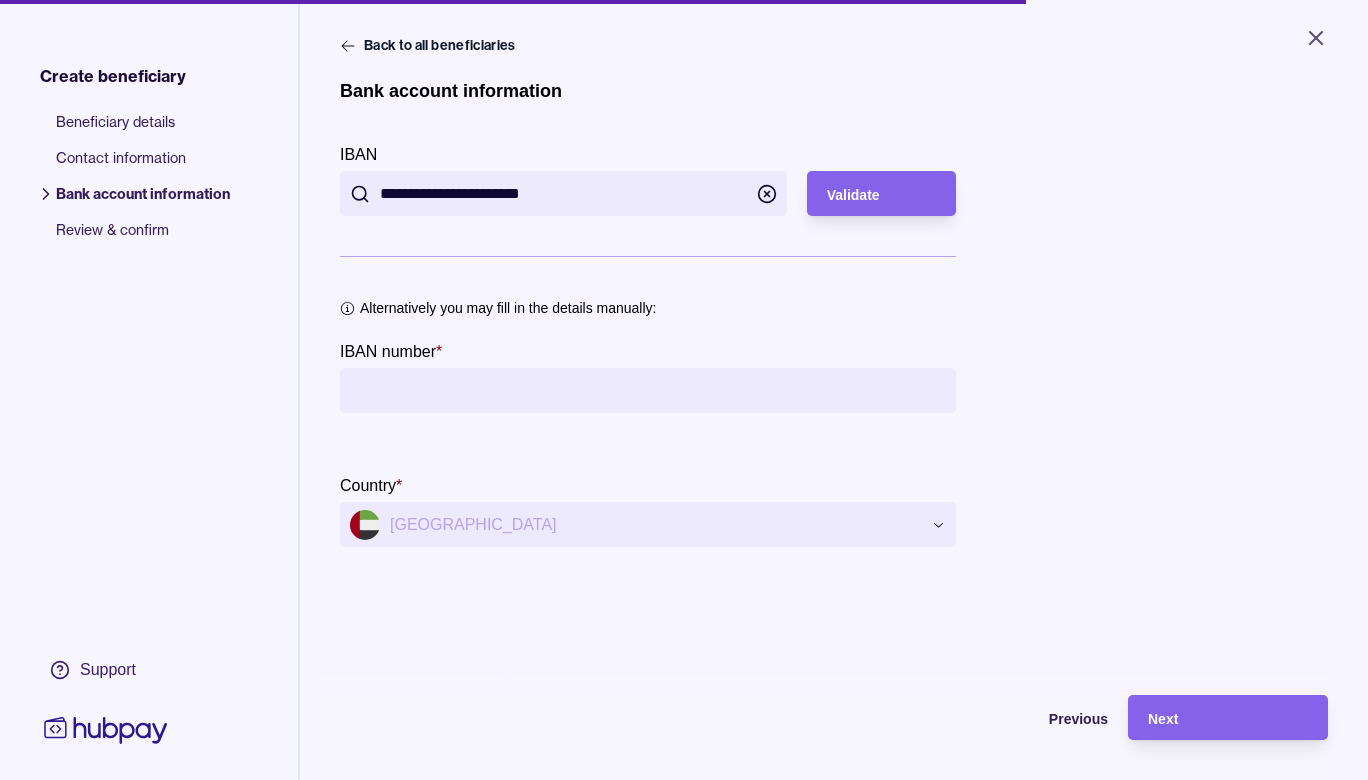 drag, startPoint x: 397, startPoint y: 192, endPoint x: 353, endPoint y: 192, distance: 44 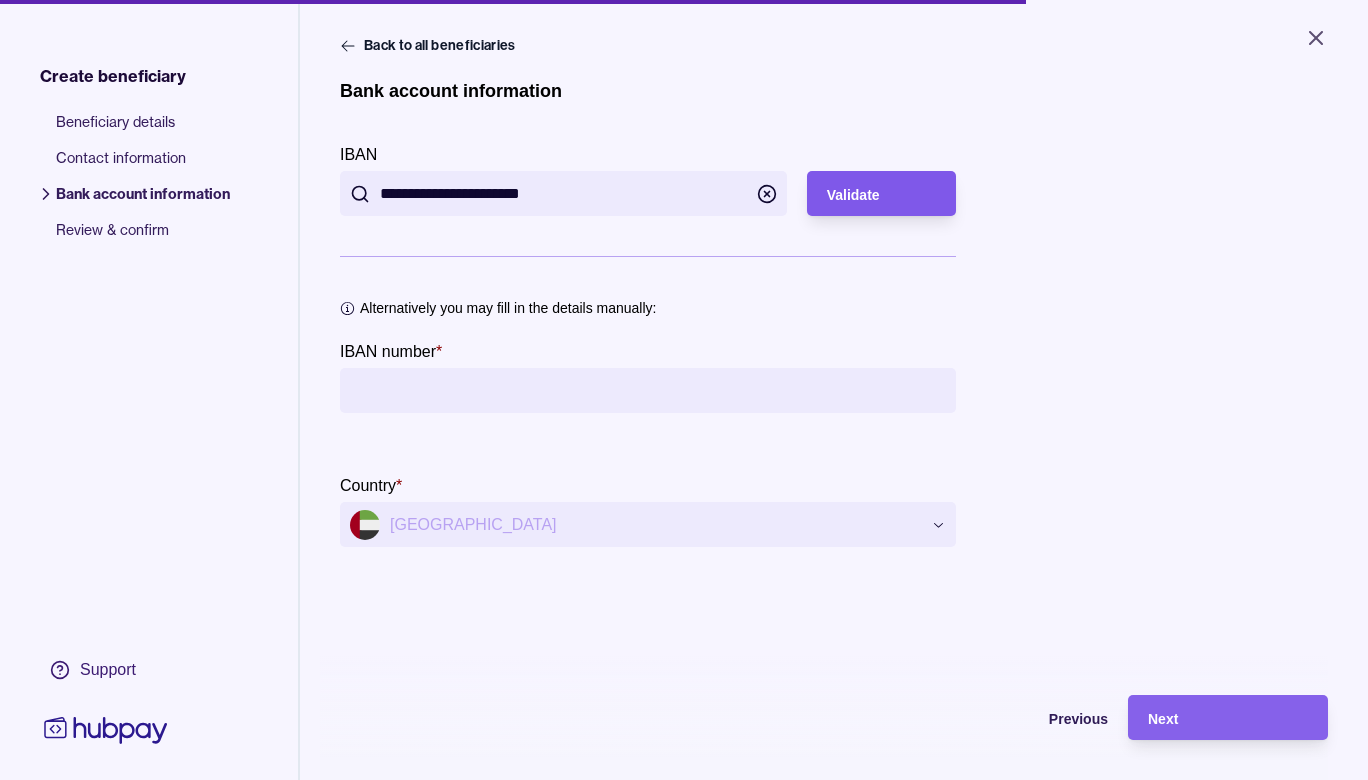 type on "**********" 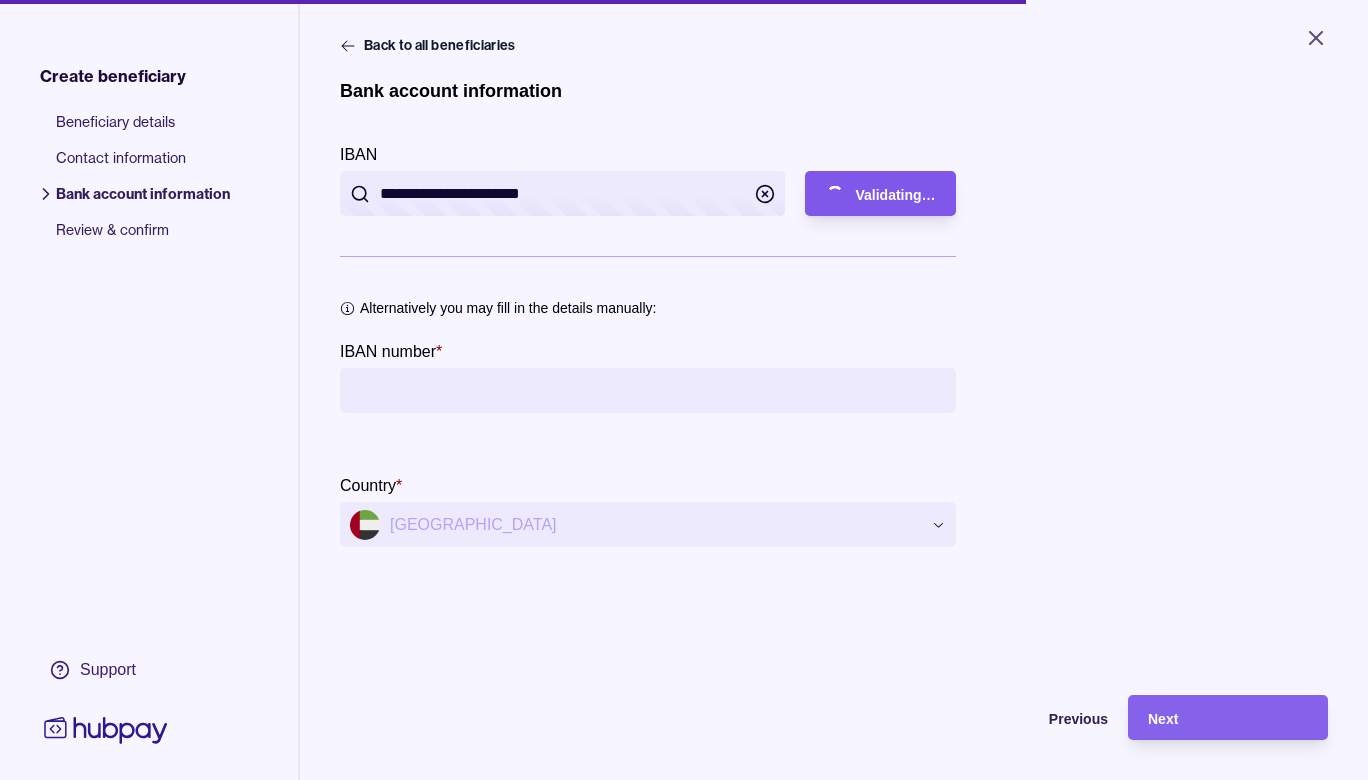 type on "**********" 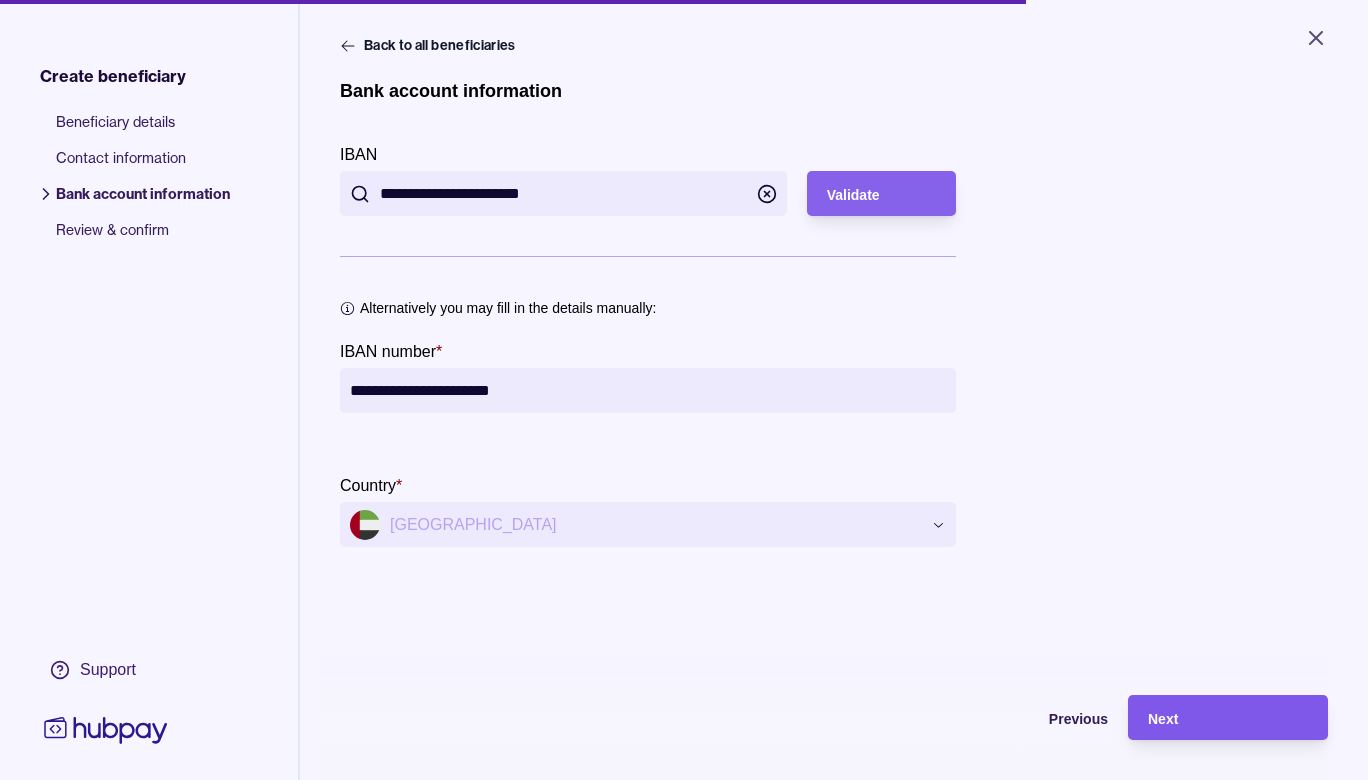 click on "Next" at bounding box center [1228, 718] 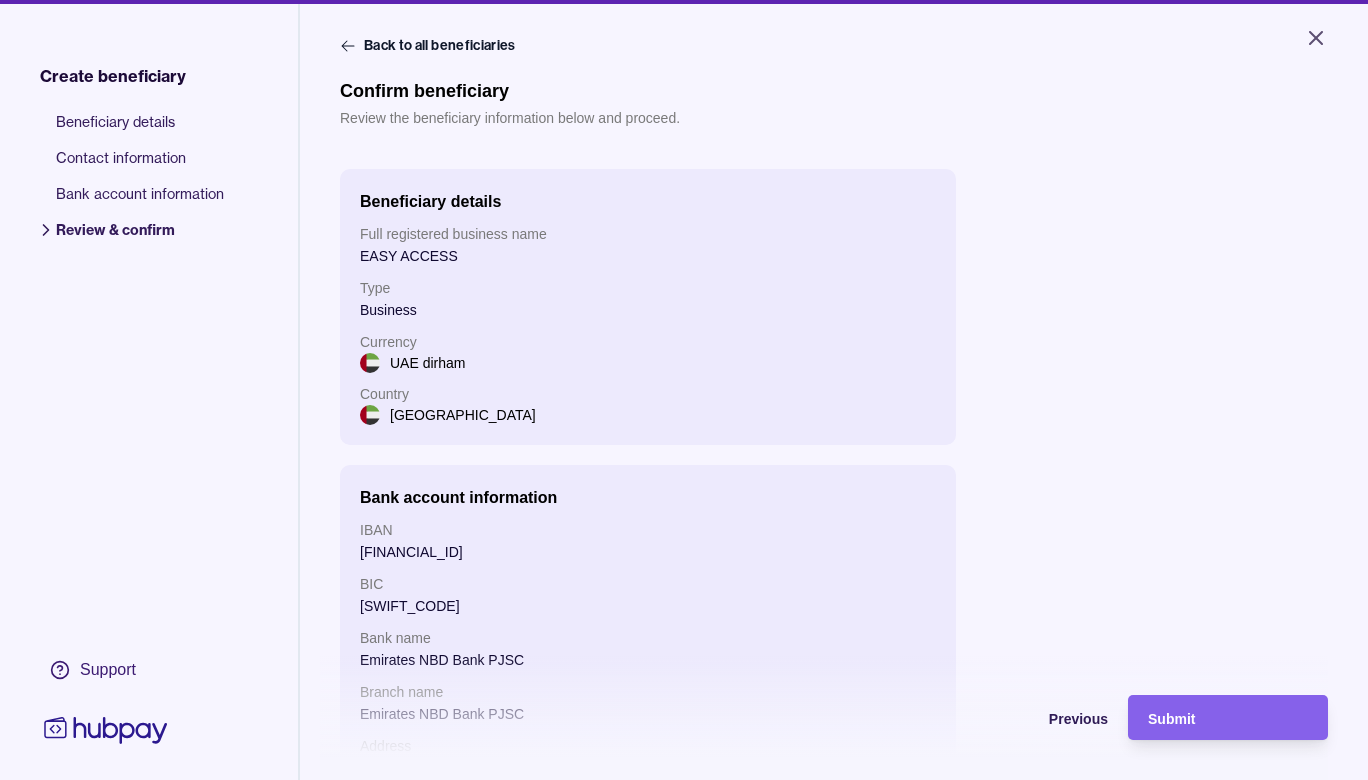 scroll, scrollTop: 117, scrollLeft: 0, axis: vertical 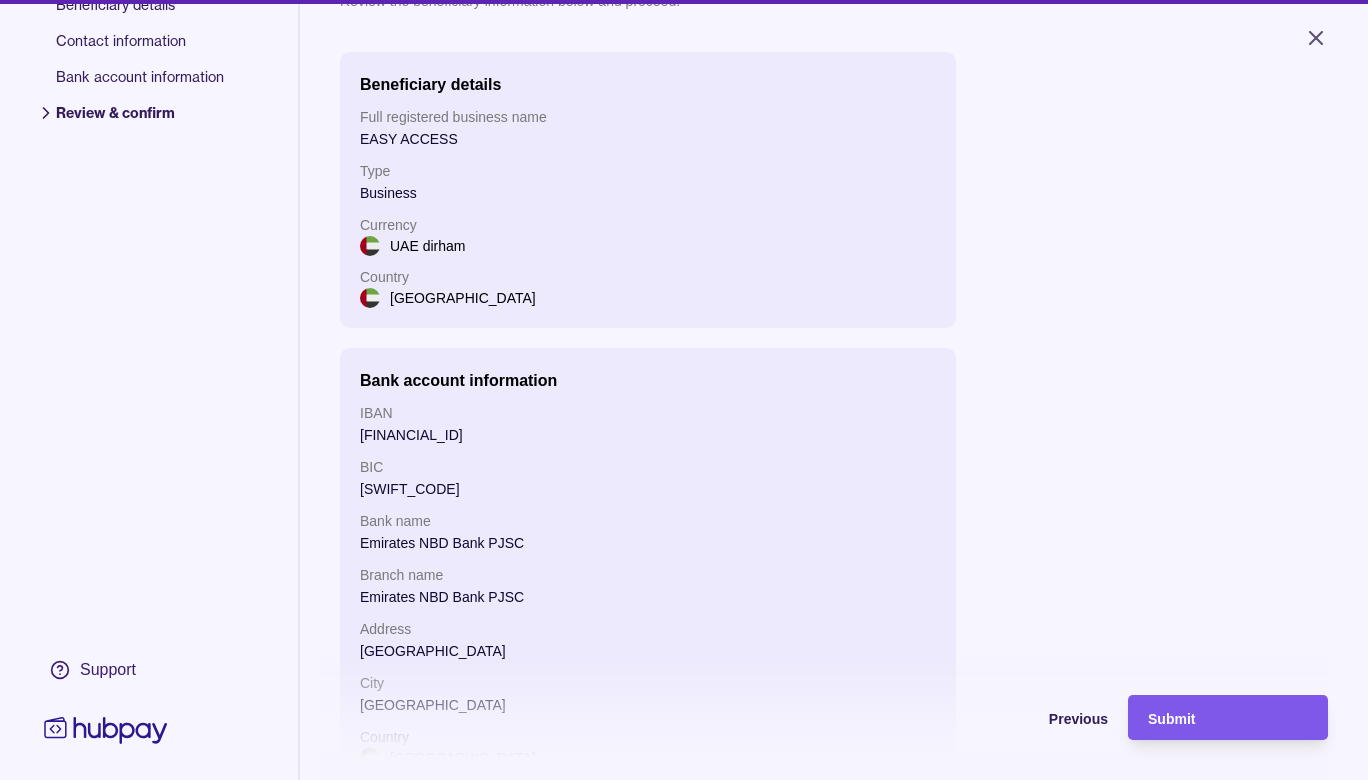 click on "Submit" at bounding box center (1228, 718) 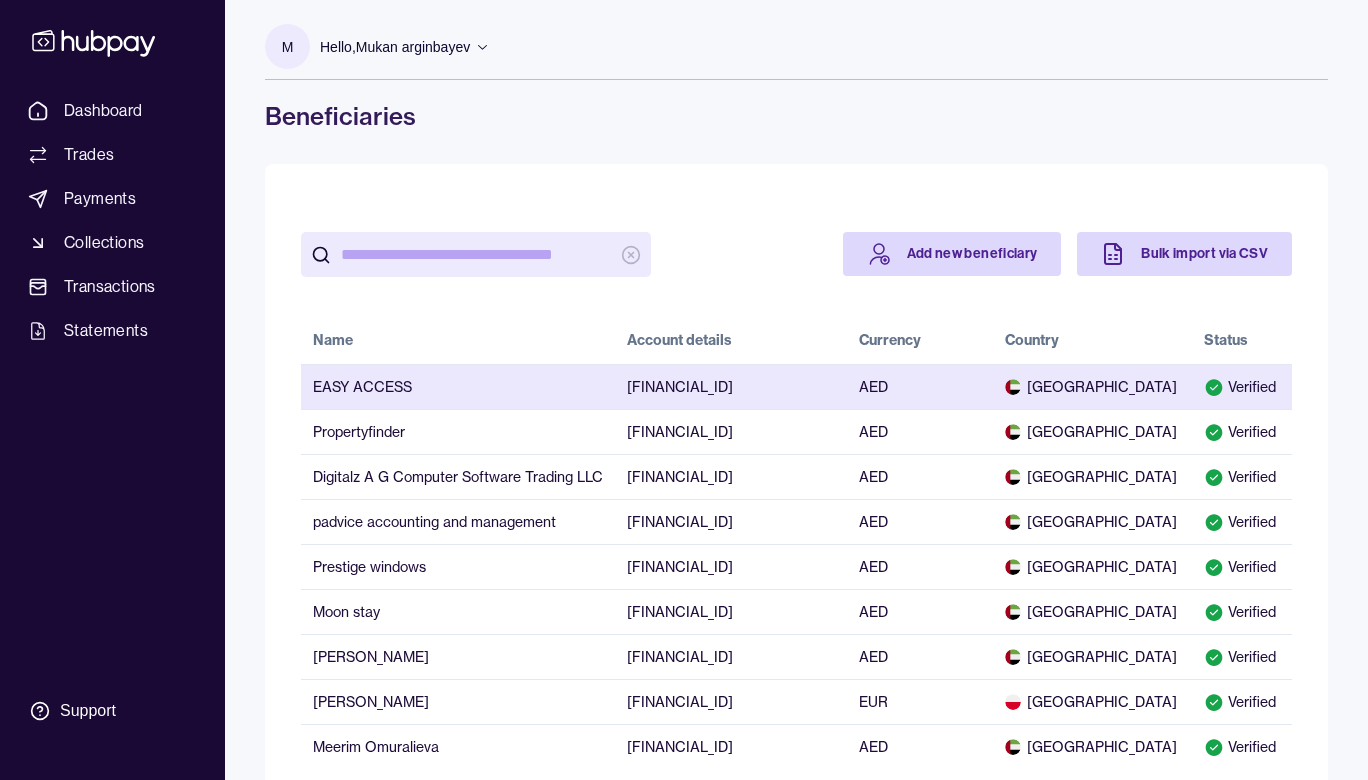 click on "EASY ACCESS" at bounding box center [458, 386] 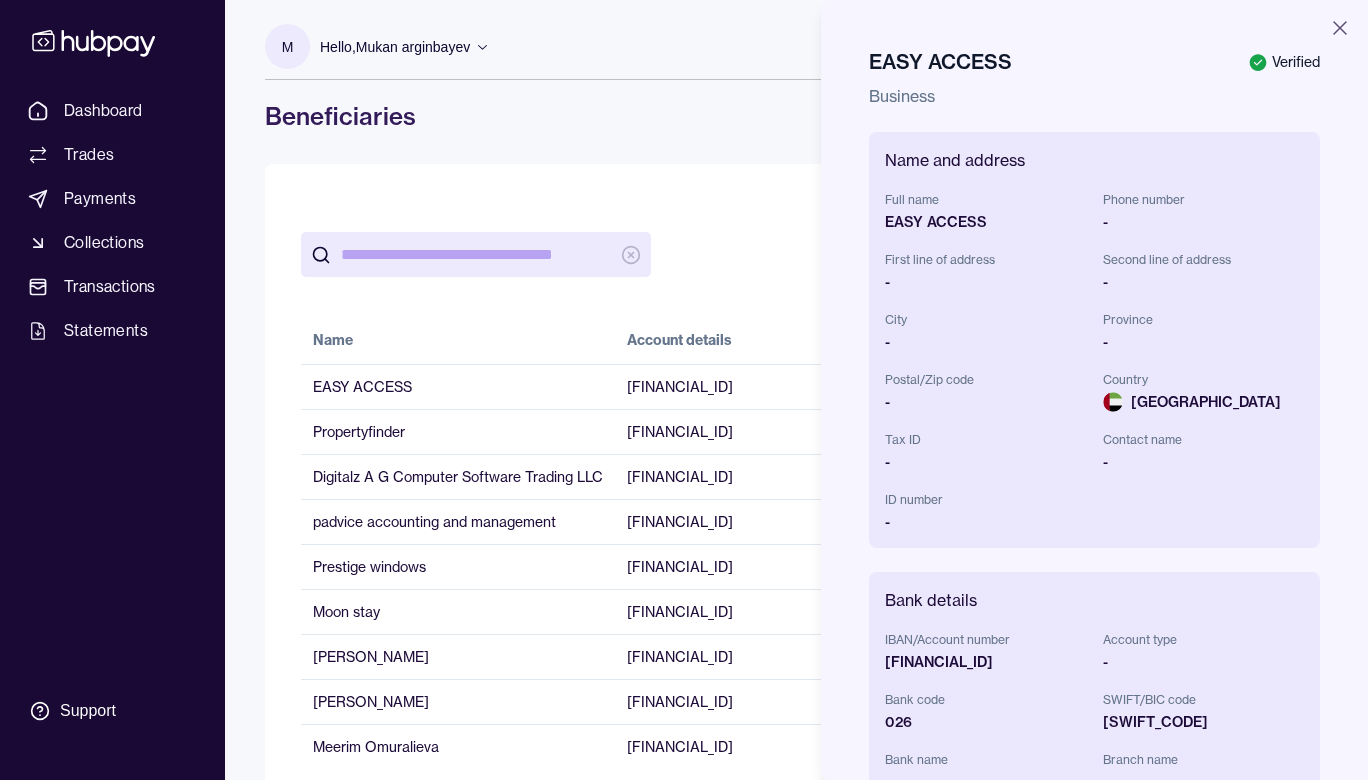 scroll, scrollTop: 457, scrollLeft: 0, axis: vertical 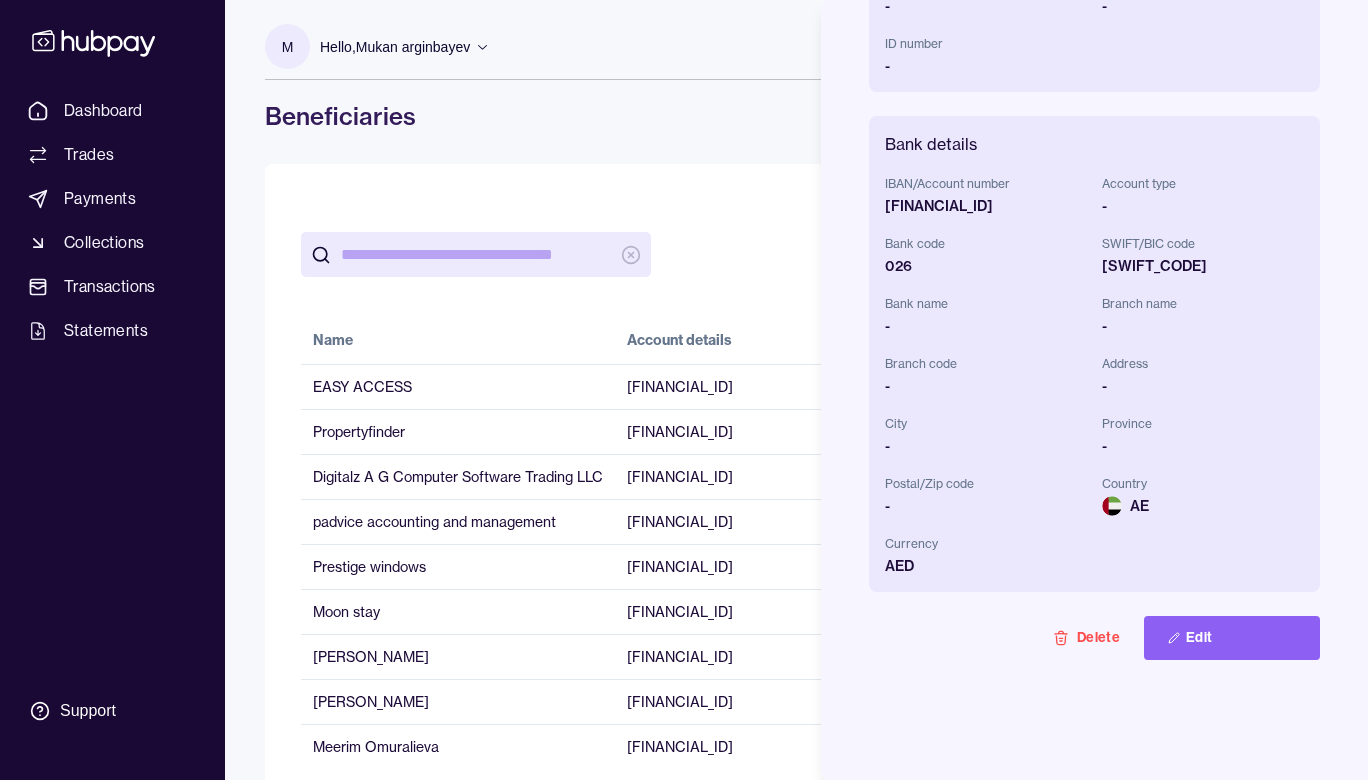 click on "Dashboard Trades Payments Collections Transactions Statements Support M Hello,  Mukan arginbayev Highgrove Realty LLC  Account Terms and conditions Privacy policy Sign out Beneficiaries Add new beneficiary Bulk import via CSV Name Account details Currency Country Status EASY ACCESS [FINANCIAL_ID] AED [GEOGRAPHIC_DATA] Verified Propertyfinder [FINANCIAL_ID] AED [GEOGRAPHIC_DATA] Verified Digitalz A G Computer Software Trading LLC [FINANCIAL_ID] AED [GEOGRAPHIC_DATA] Verified padvice accounting and management [FINANCIAL_ID] AED [GEOGRAPHIC_DATA] Verified Prestige windows [FINANCIAL_ID] AED [GEOGRAPHIC_DATA] Verified Moon stay [FINANCIAL_ID] AED [GEOGRAPHIC_DATA] Verified [PERSON_NAME] [FINANCIAL_ID] AED [GEOGRAPHIC_DATA] Verified Kiryl MIAKENIA [FINANCIAL_ID] EUR [GEOGRAPHIC_DATA] Verified Meerim Omuralieva [FINANCIAL_ID] AED [GEOGRAPHIC_DATA] Verified Beneficiaries | Hubpay EASY ACCESS Verified Business - -" at bounding box center [684, 442] 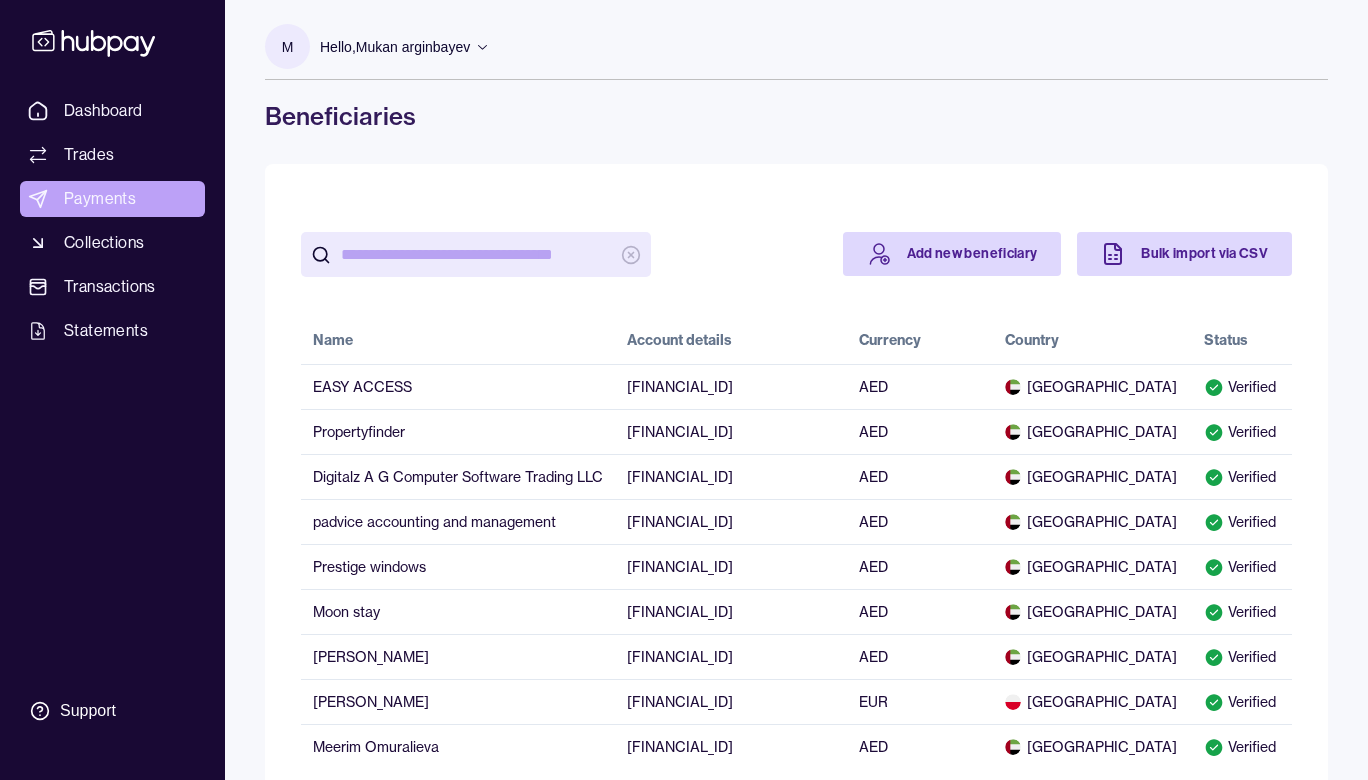 click on "Payments" at bounding box center (100, 199) 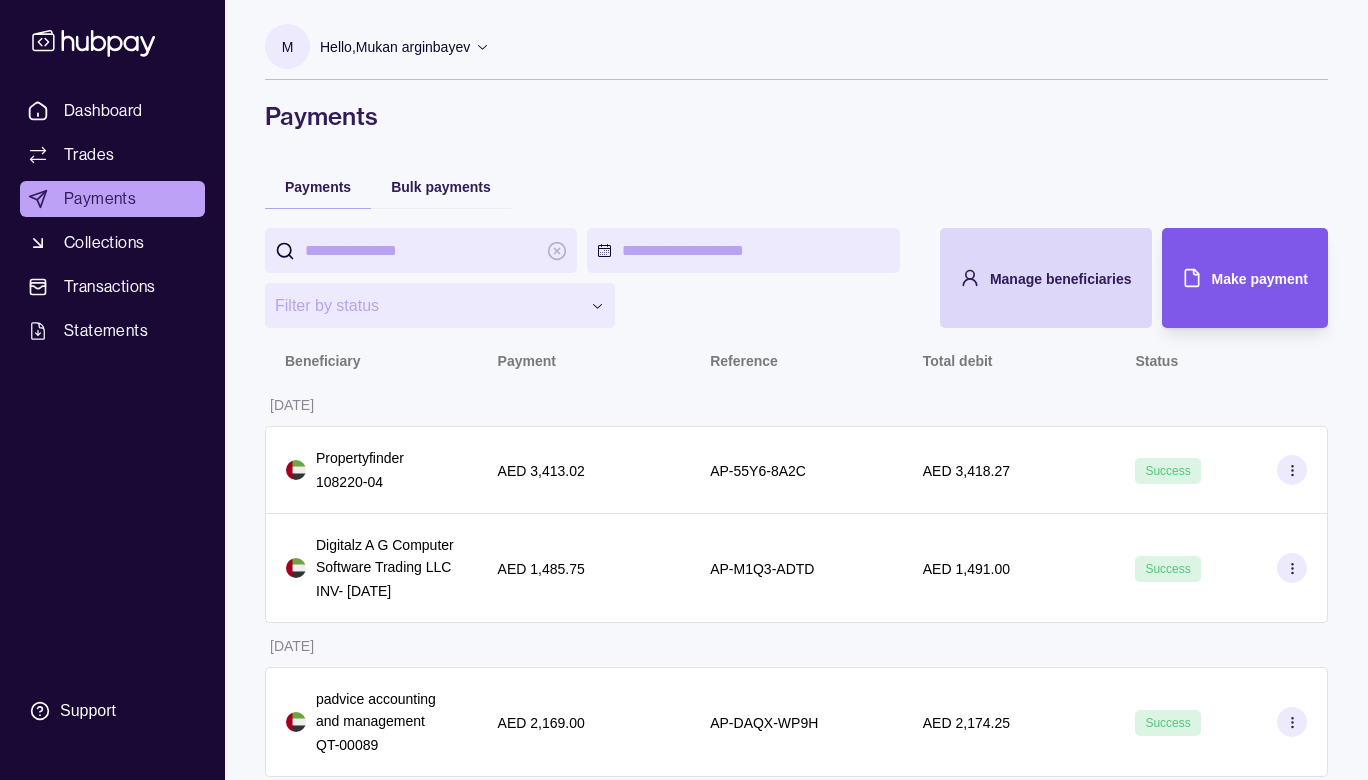 click on "Make payment" at bounding box center (1260, 279) 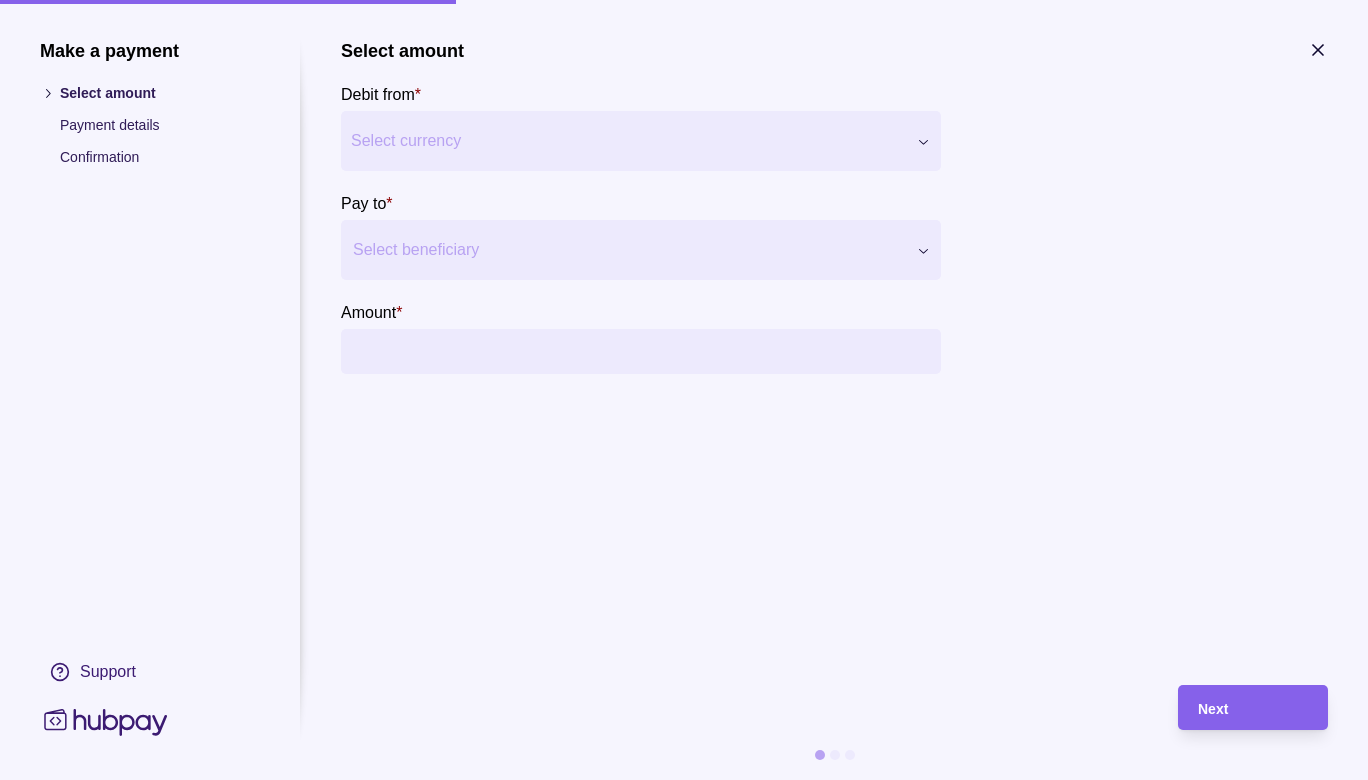 click on "Select currency" at bounding box center [641, 141] 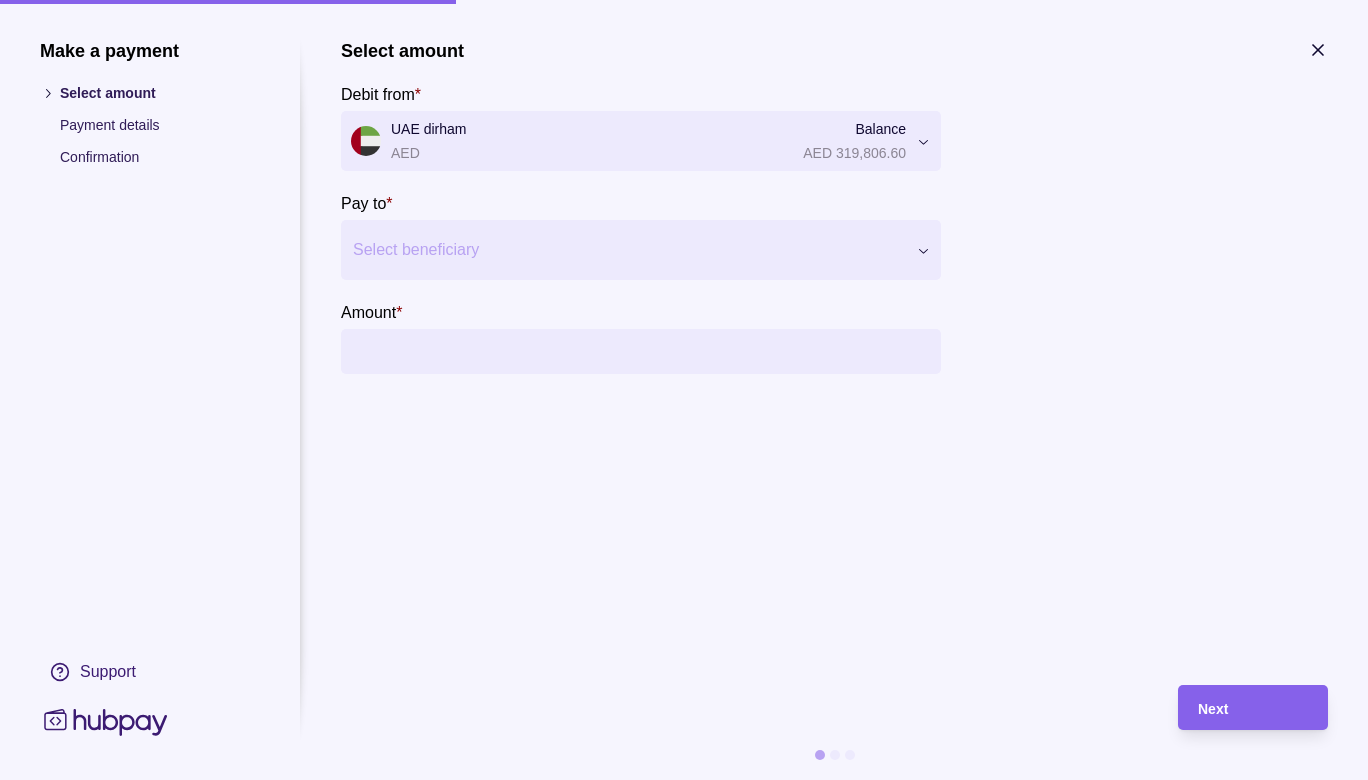 click at bounding box center (628, 250) 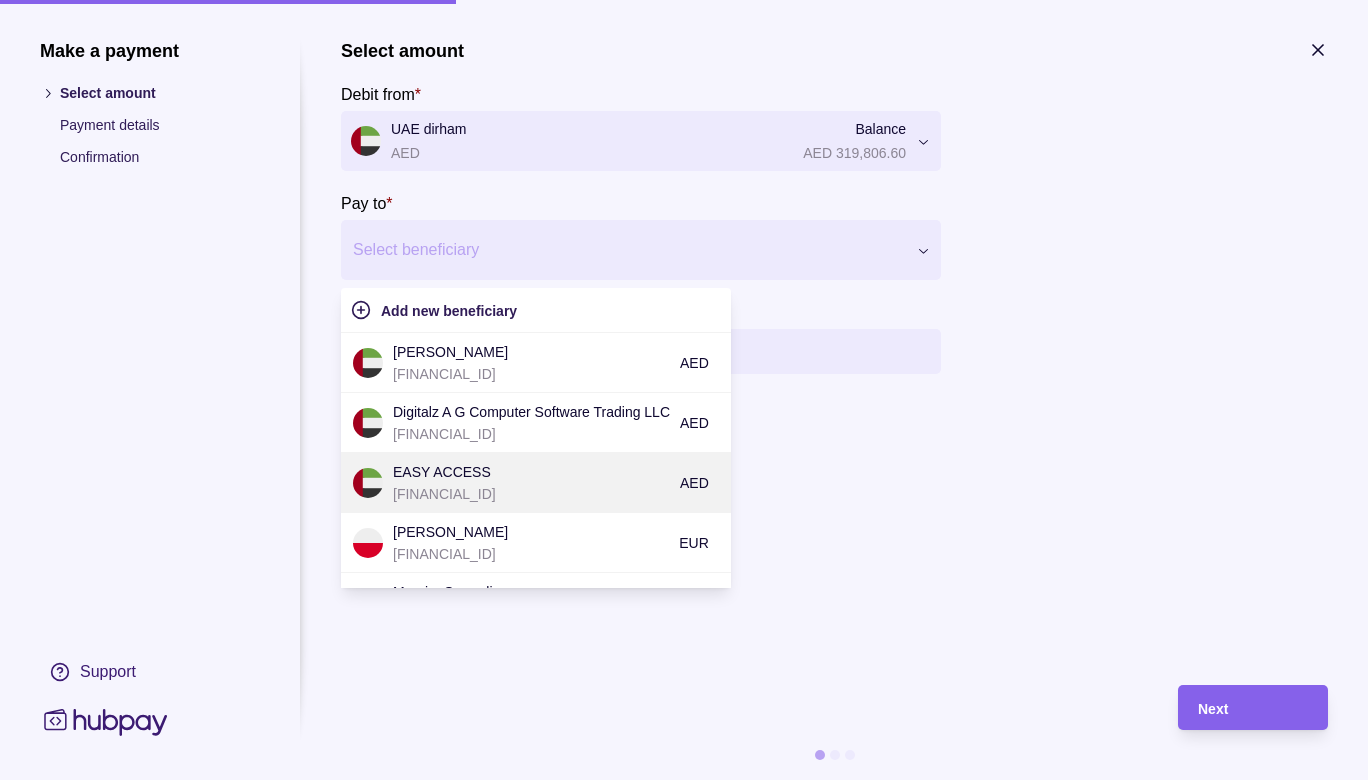 click on "EASY ACCESS" at bounding box center [531, 472] 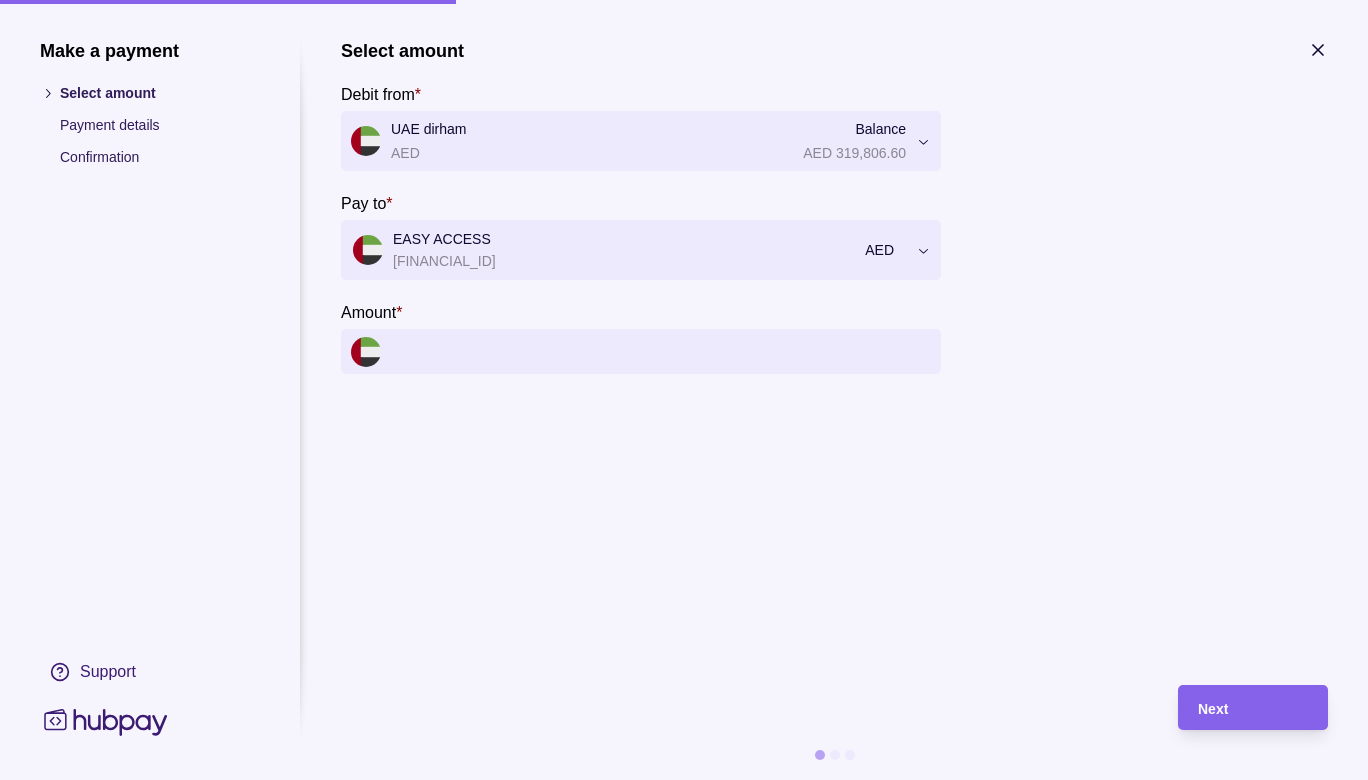 click on "Amount  *" at bounding box center [661, 351] 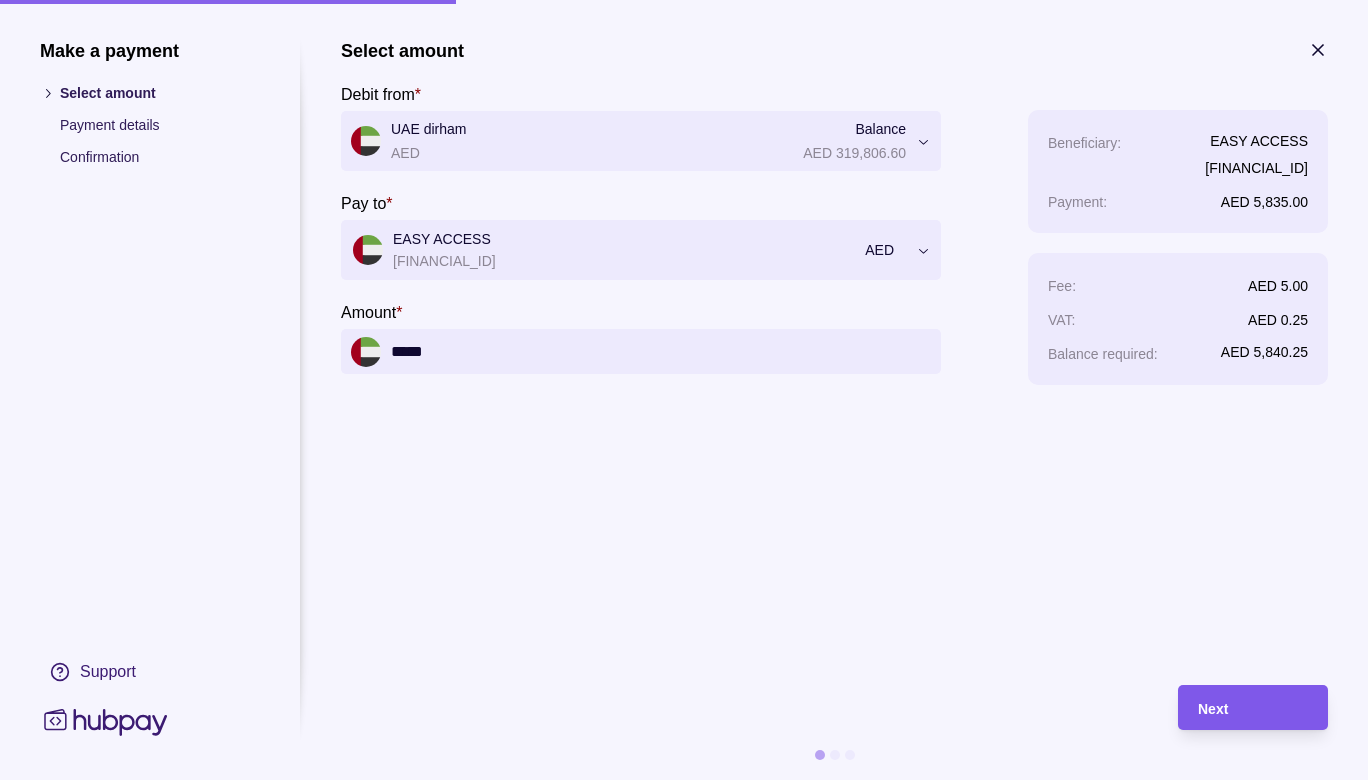 type on "*****" 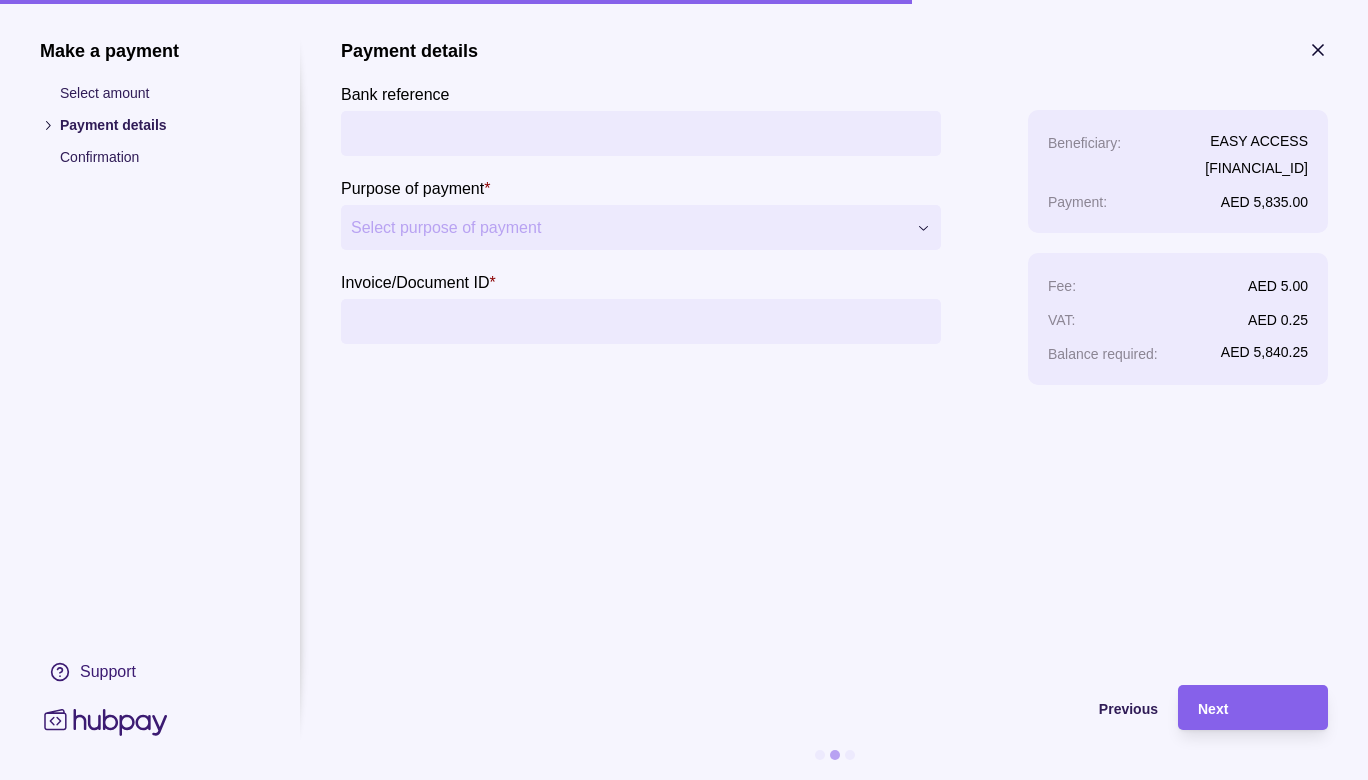 click on "**********" at bounding box center [641, 212] 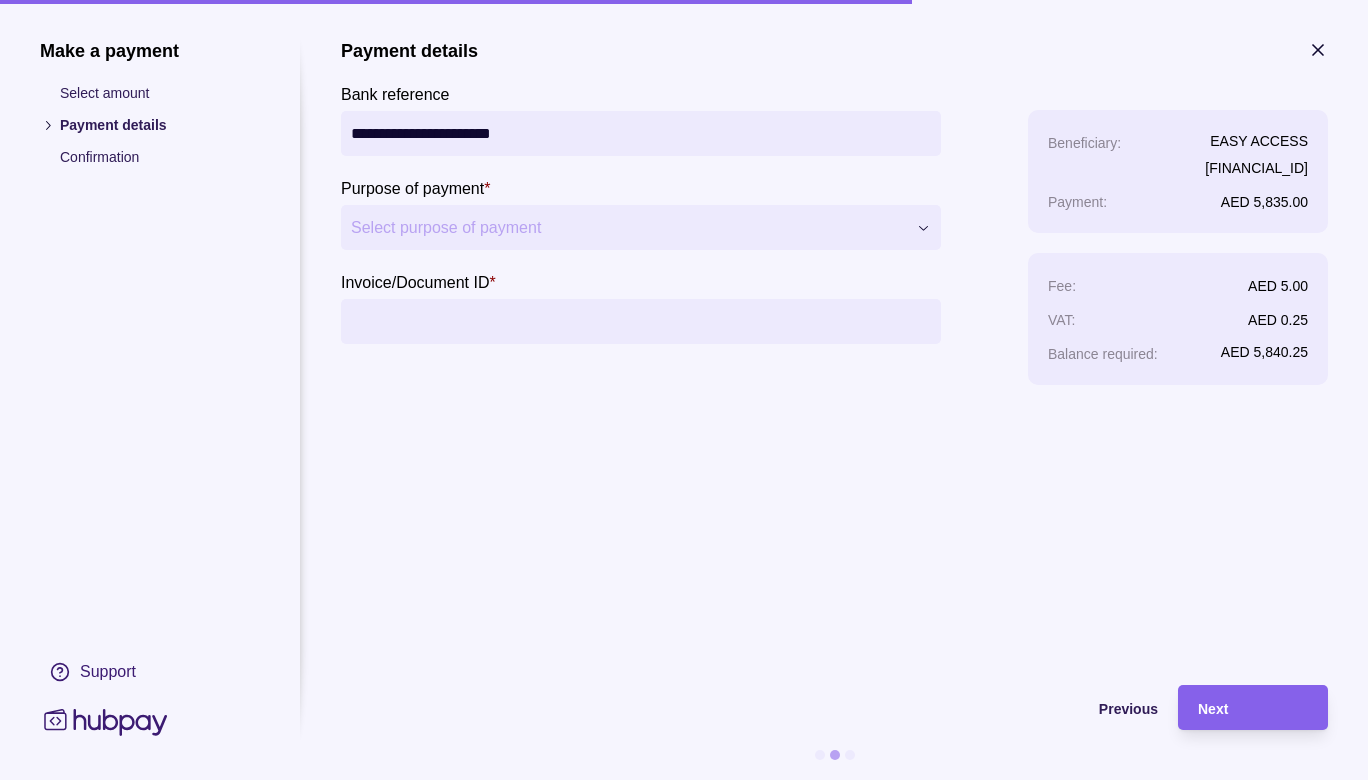 type on "**********" 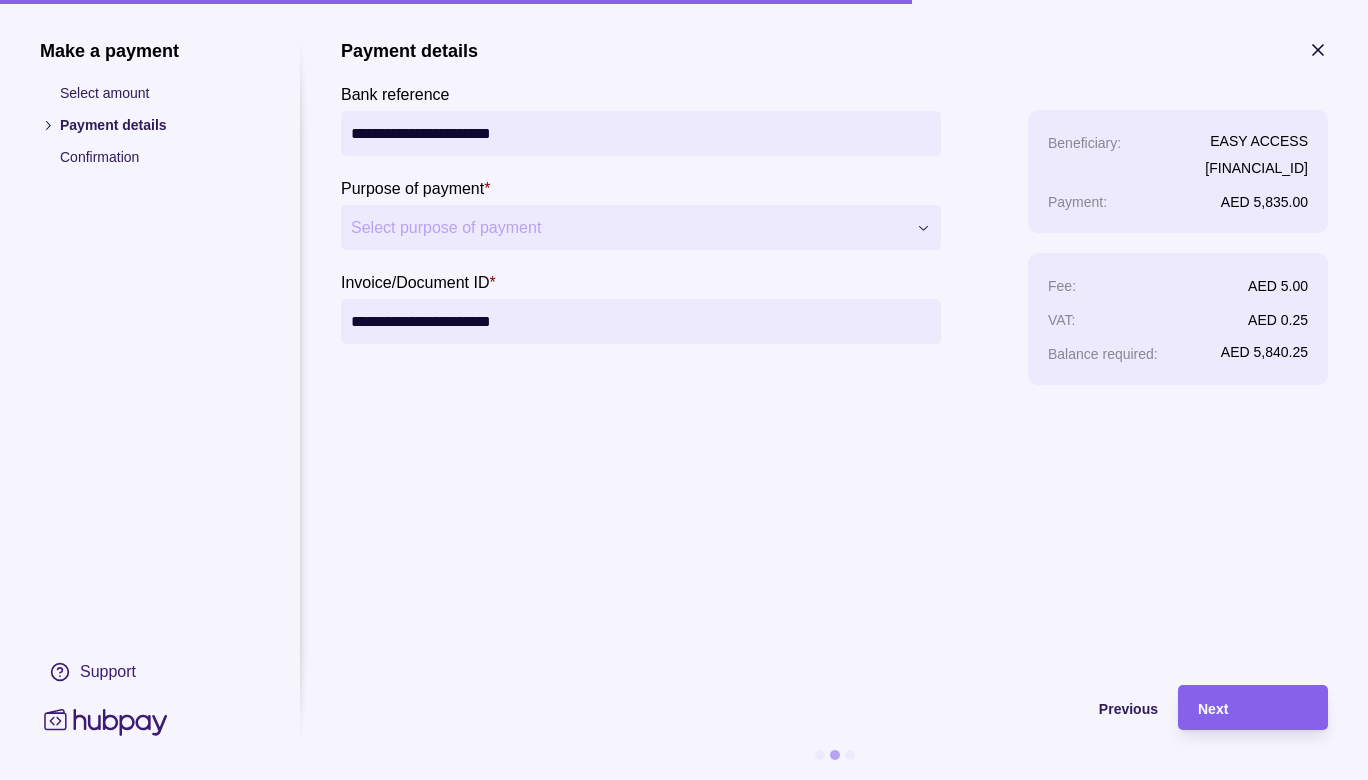 click on "**********" at bounding box center (641, 321) 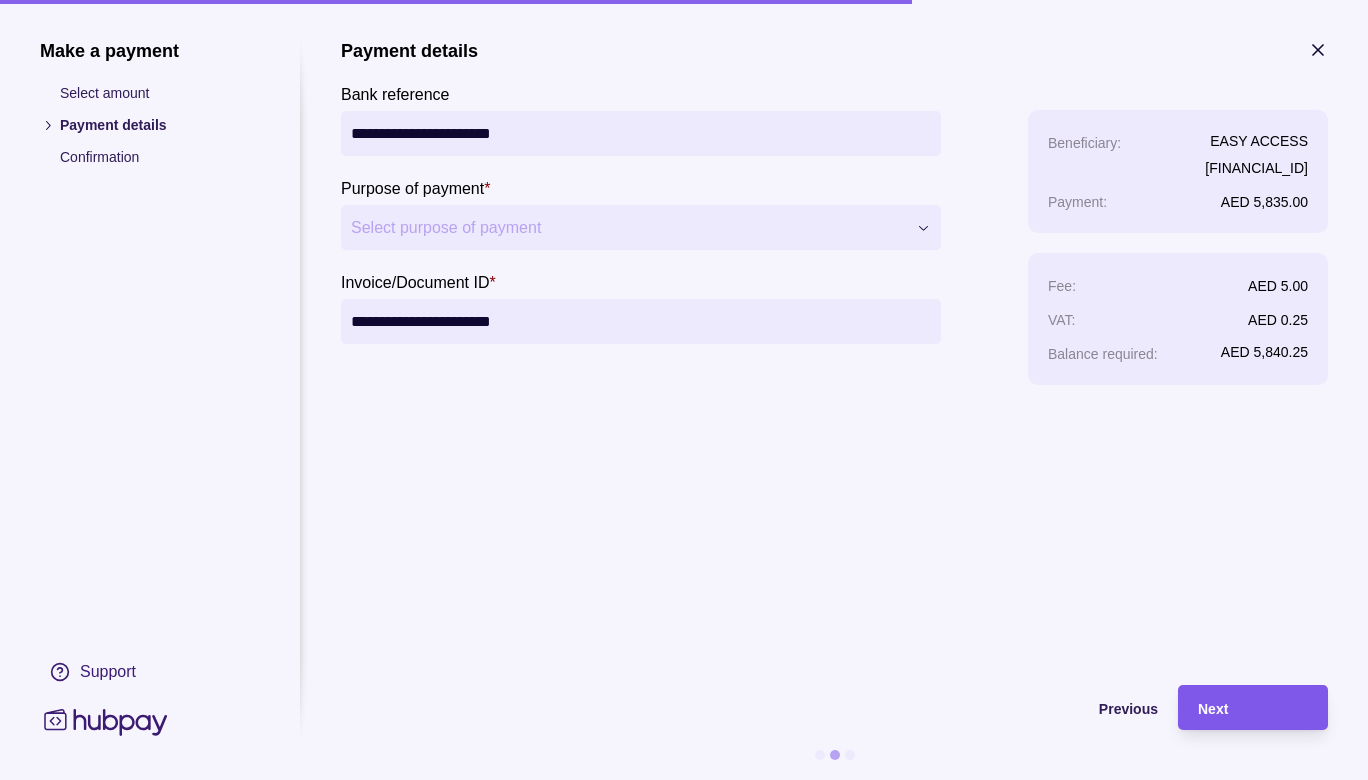 type on "**********" 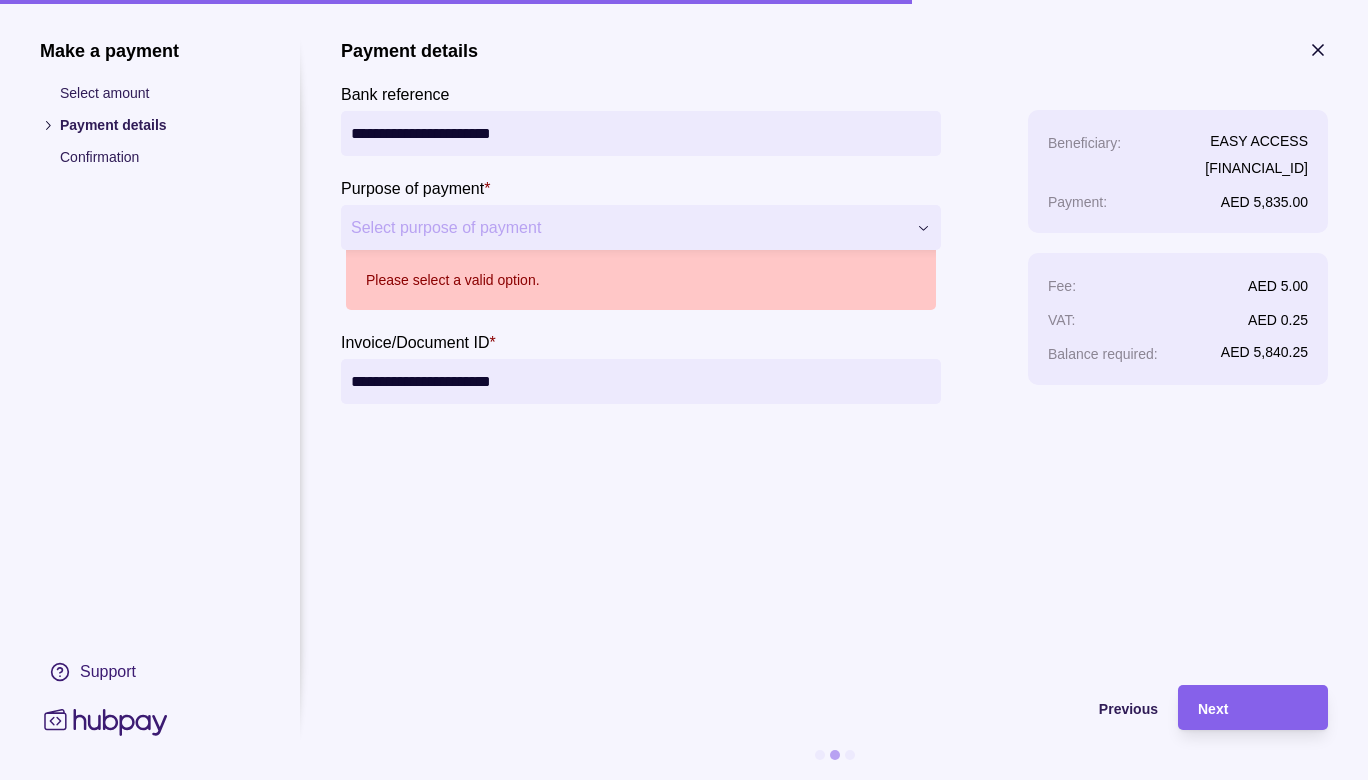 click on "Select purpose of payment" at bounding box center (628, 228) 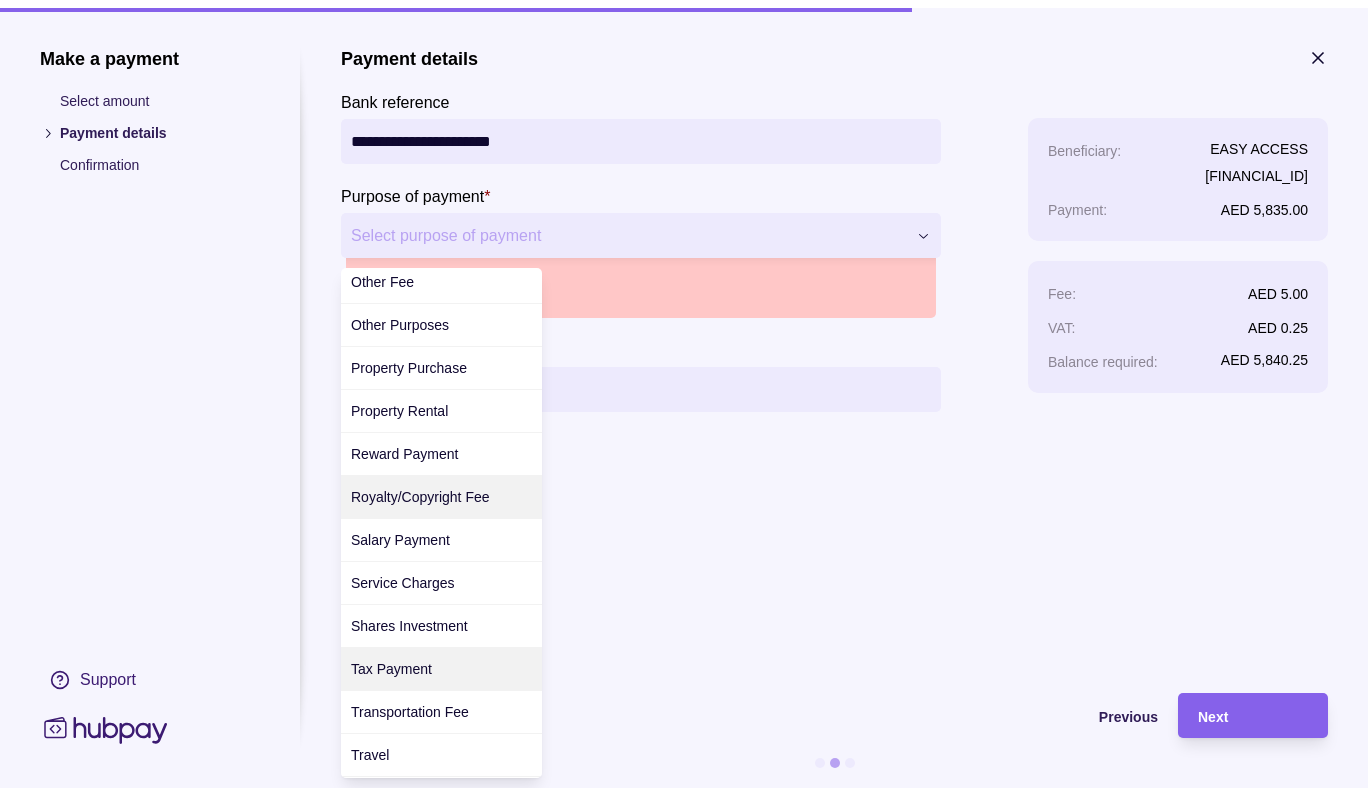 scroll, scrollTop: 695, scrollLeft: 0, axis: vertical 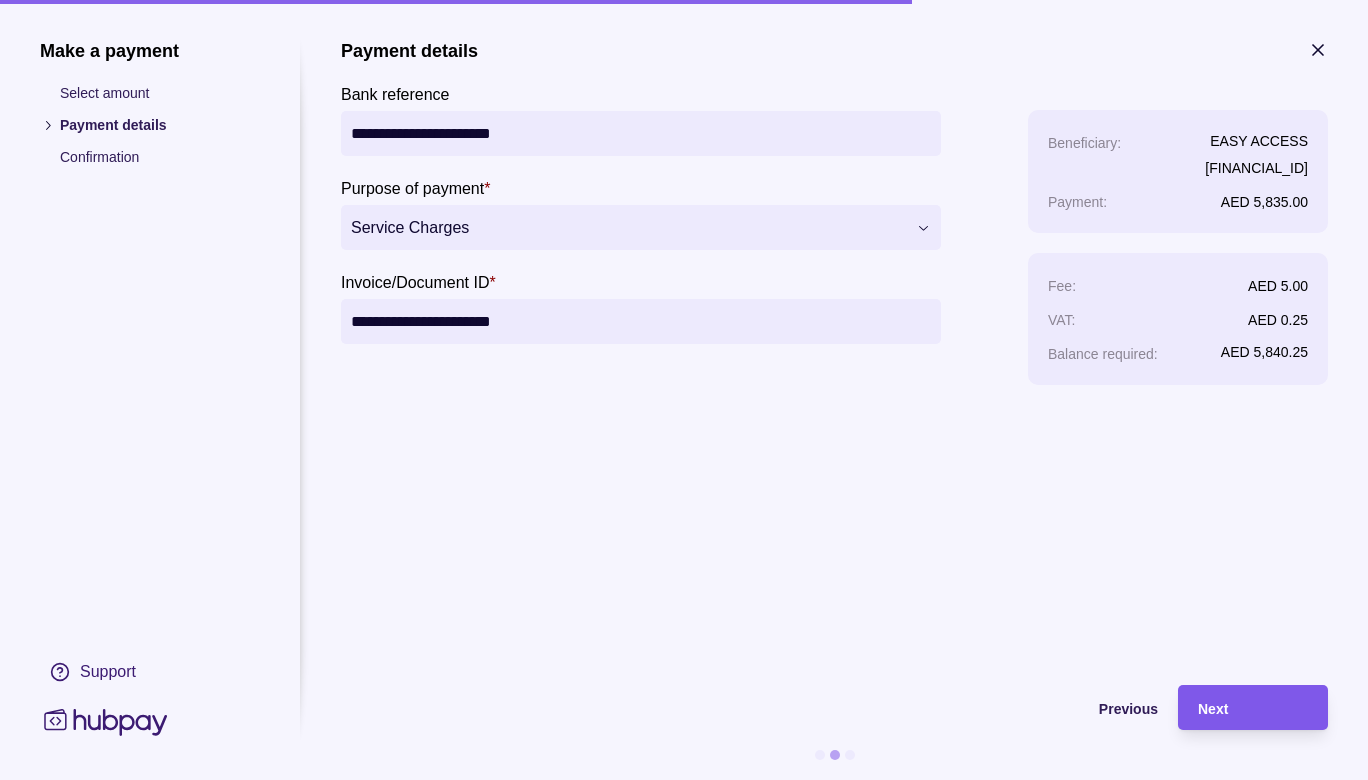 click on "Next" at bounding box center (1253, 708) 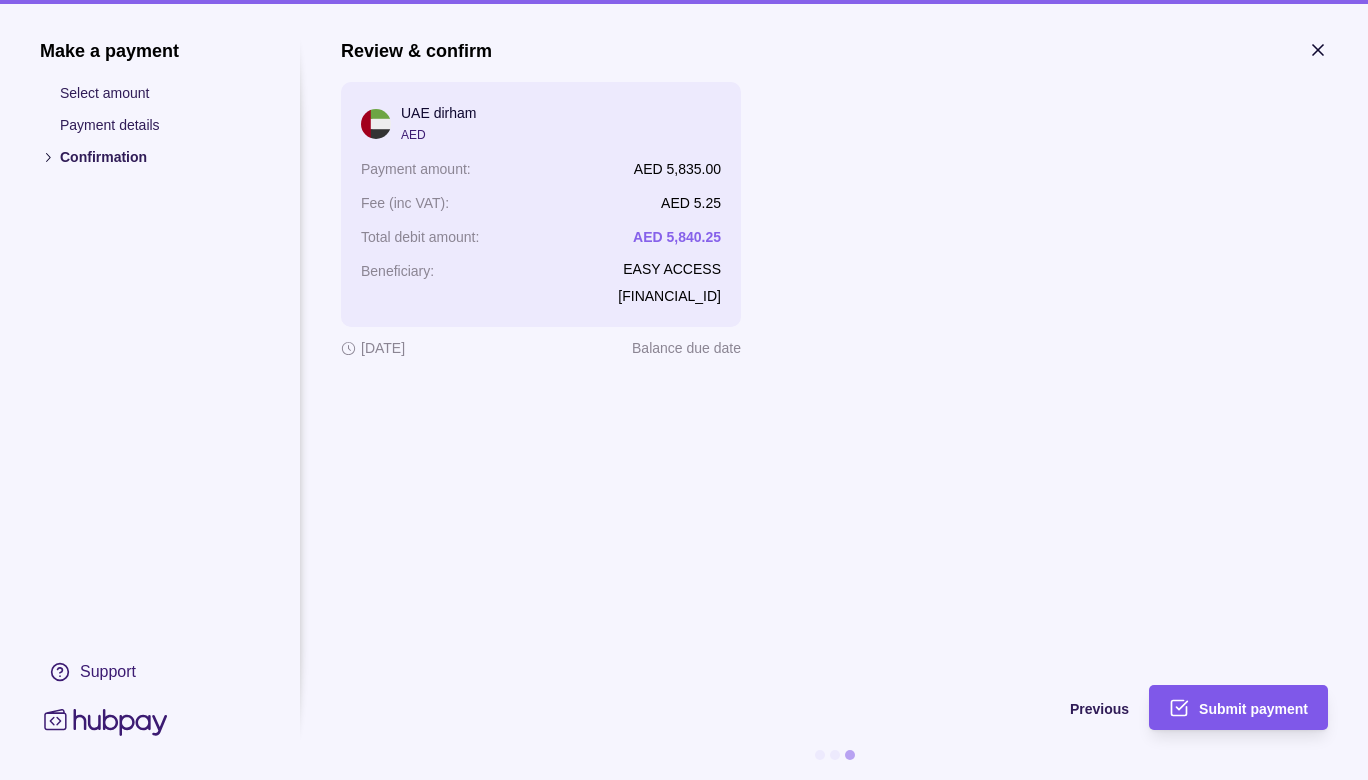click on "Submit payment" at bounding box center [1253, 709] 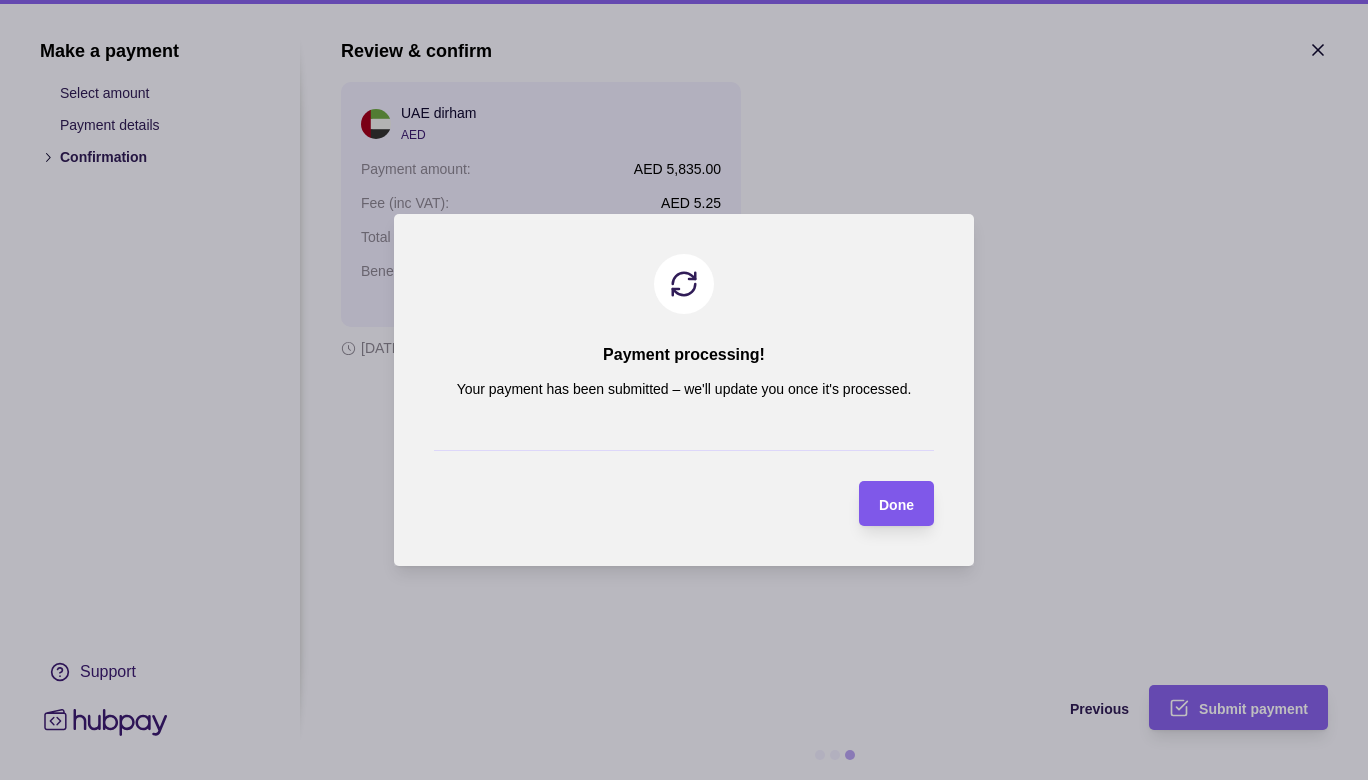click on "Done" at bounding box center [896, 505] 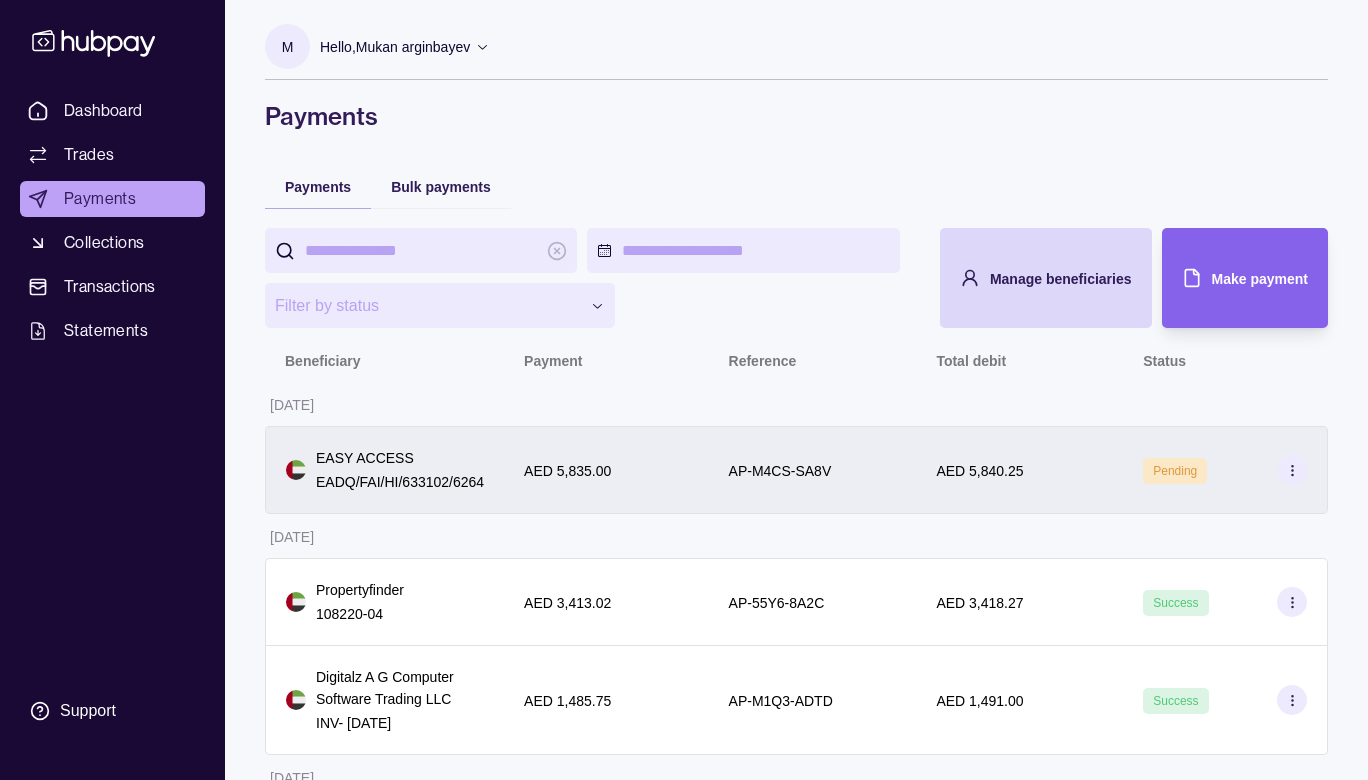 click 